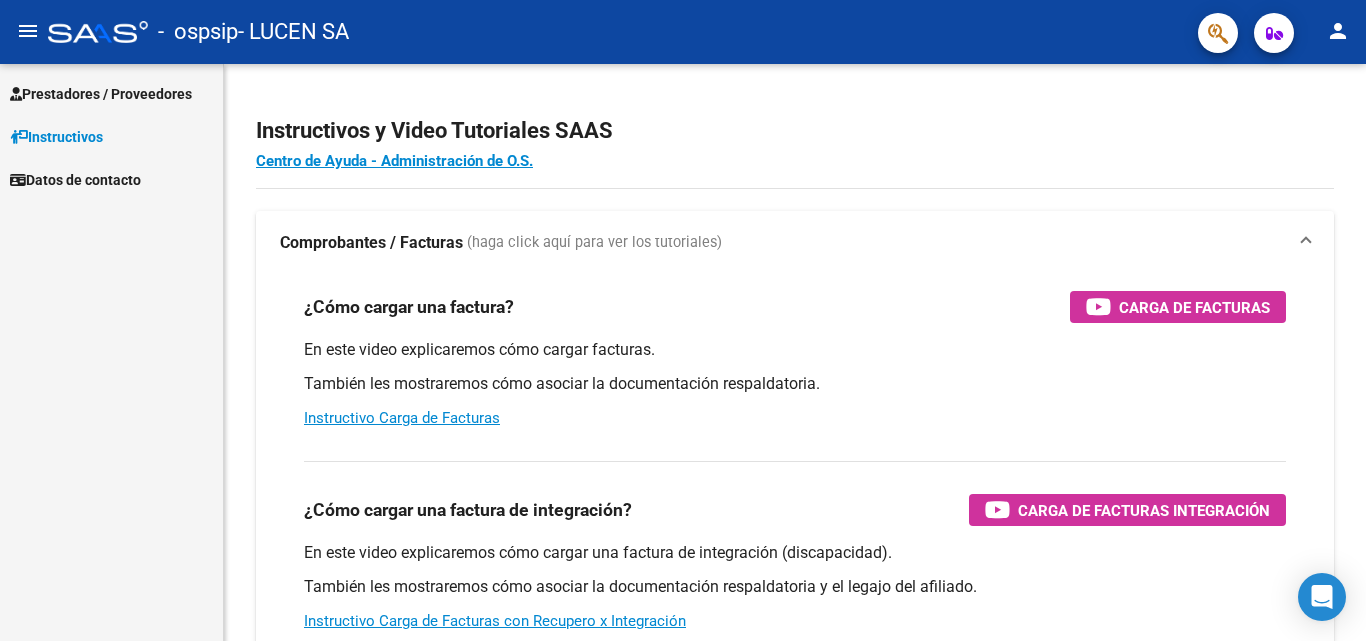 scroll, scrollTop: 0, scrollLeft: 0, axis: both 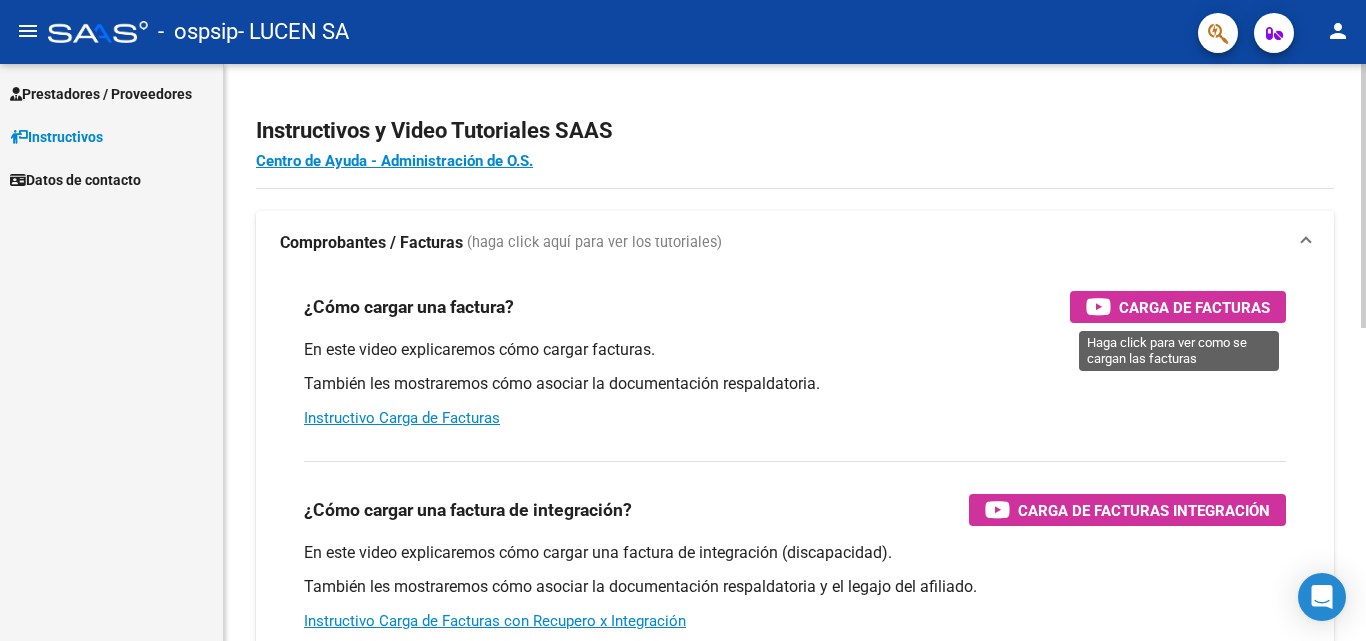 click on "Carga de Facturas" at bounding box center [1194, 307] 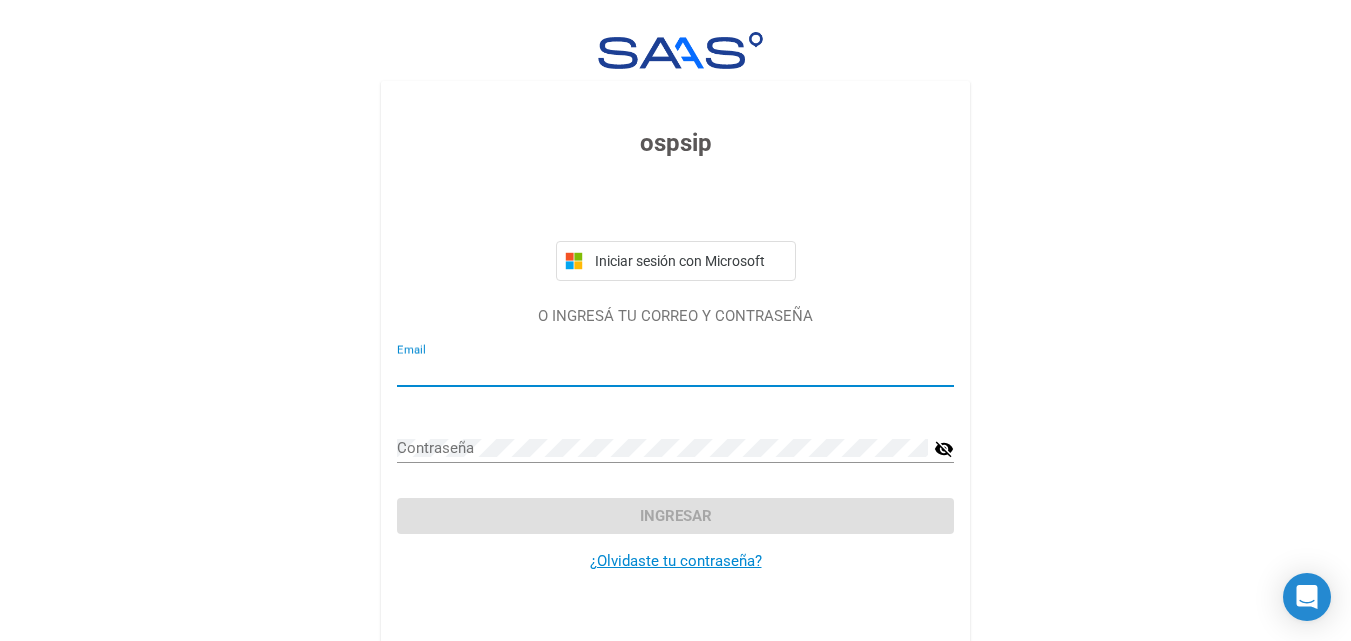 click on "Email" at bounding box center [675, 371] 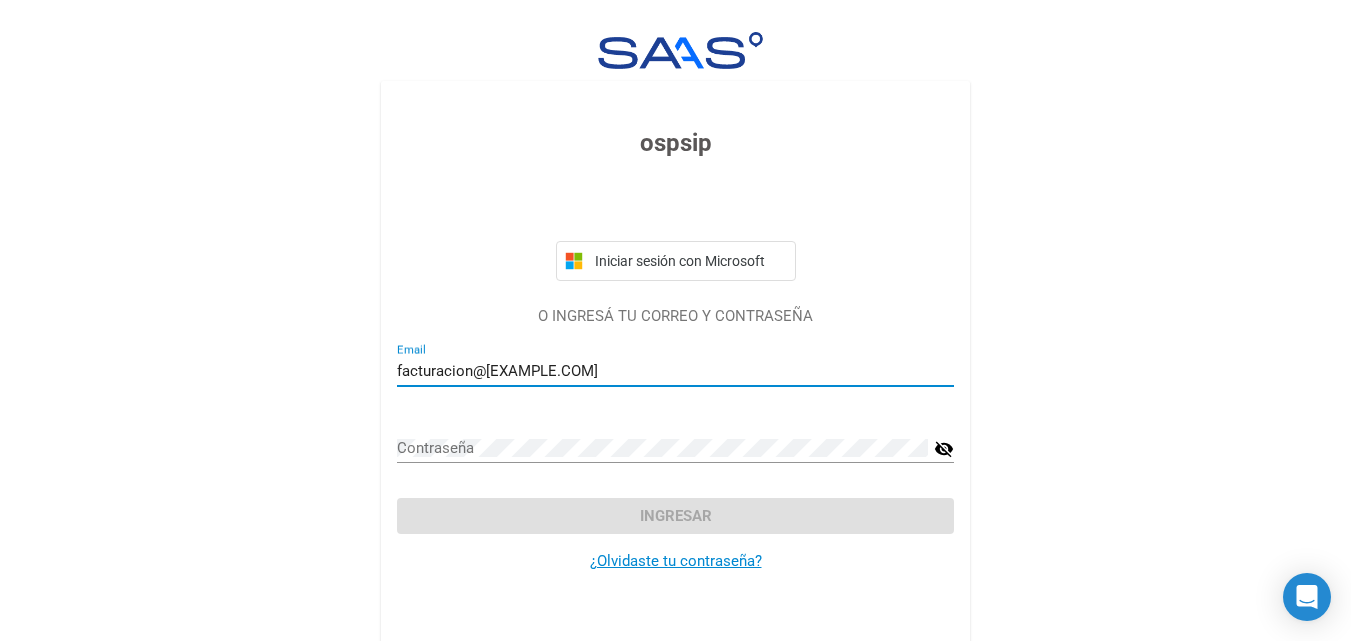 type on "facturacion@[EXAMPLE.COM]" 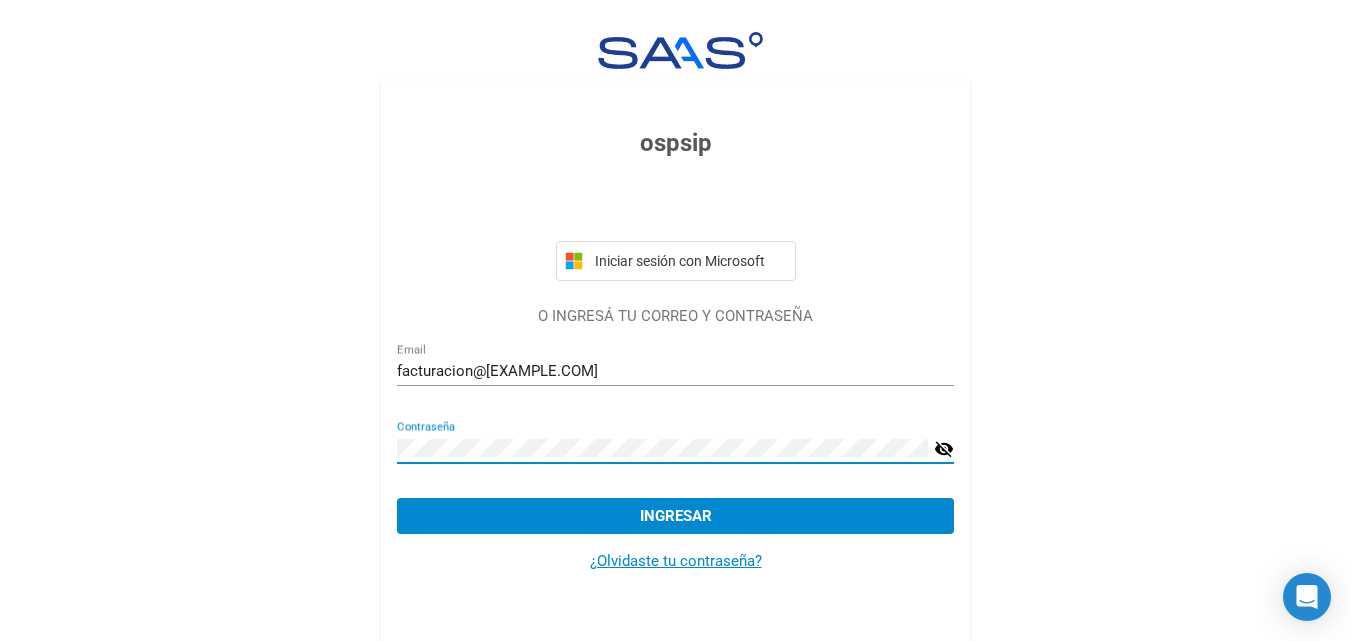 click on "Ingresar" 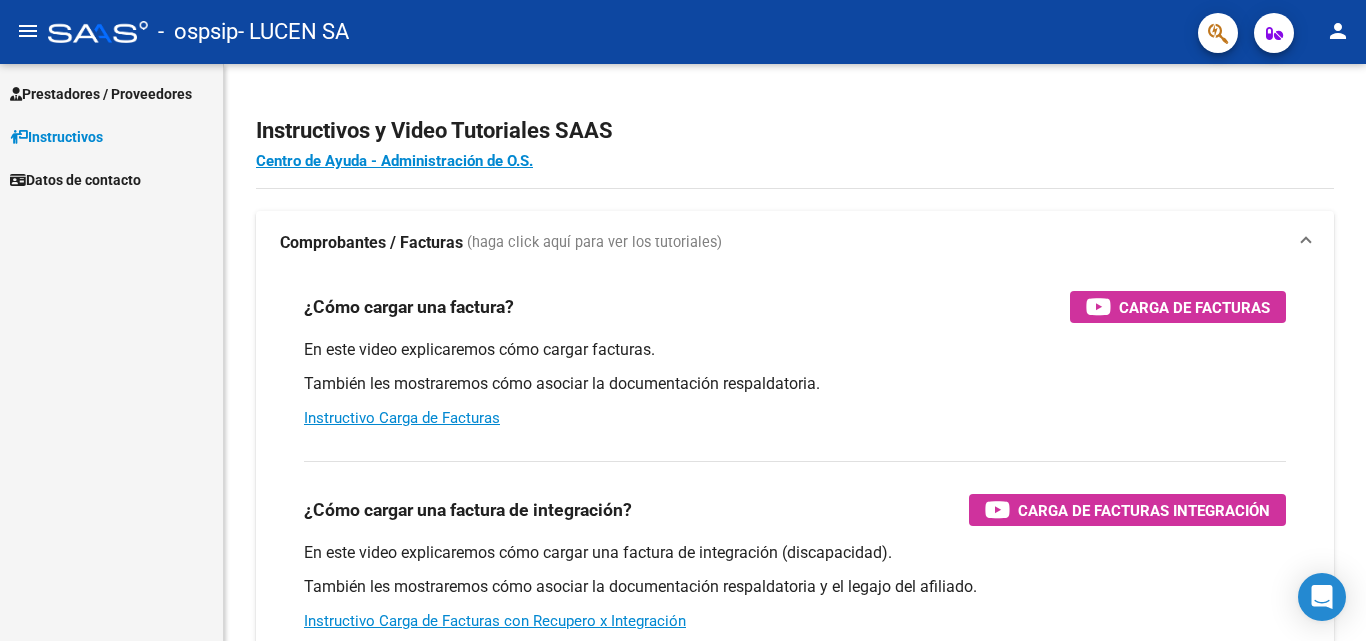 click on "Prestadores / Proveedores" at bounding box center [101, 94] 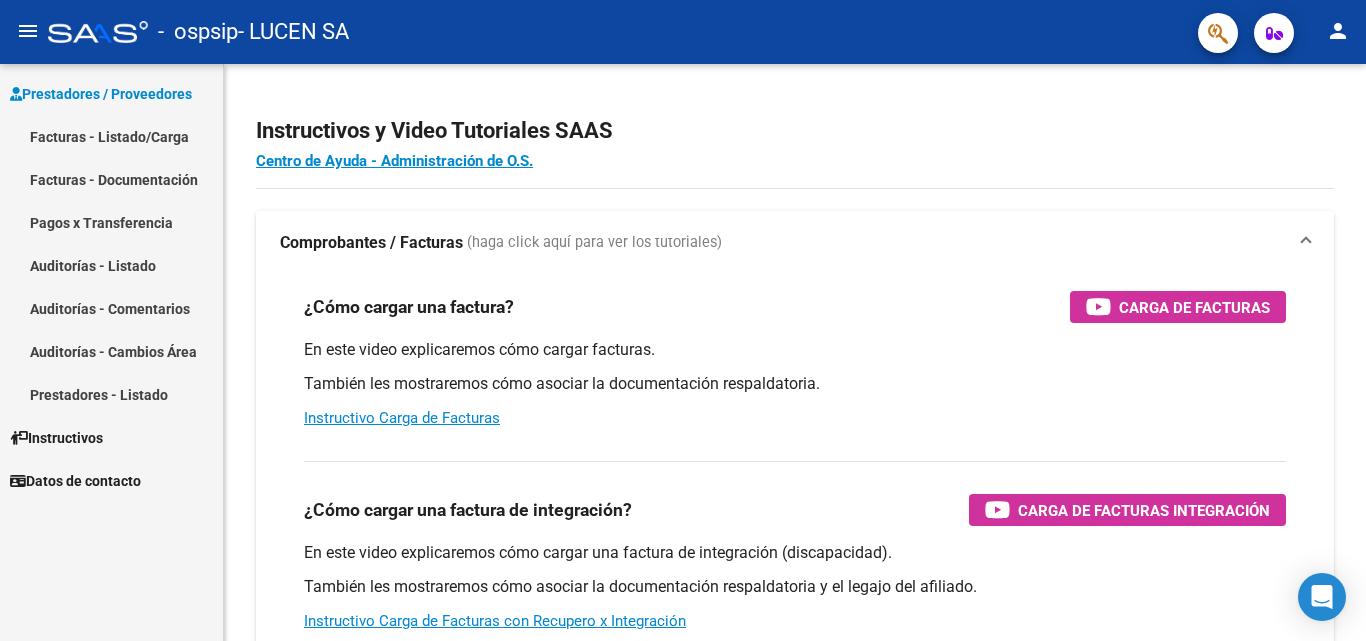 click on "Facturas - Listado/Carga" at bounding box center [111, 136] 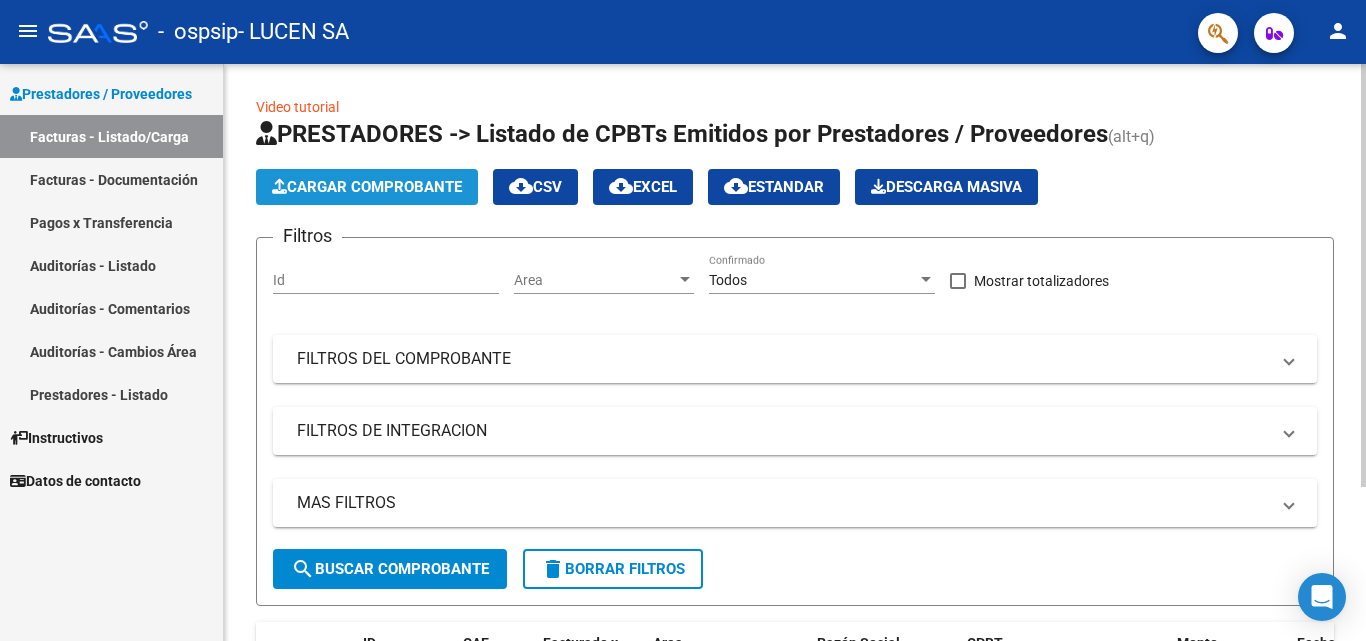 click on "Cargar Comprobante" 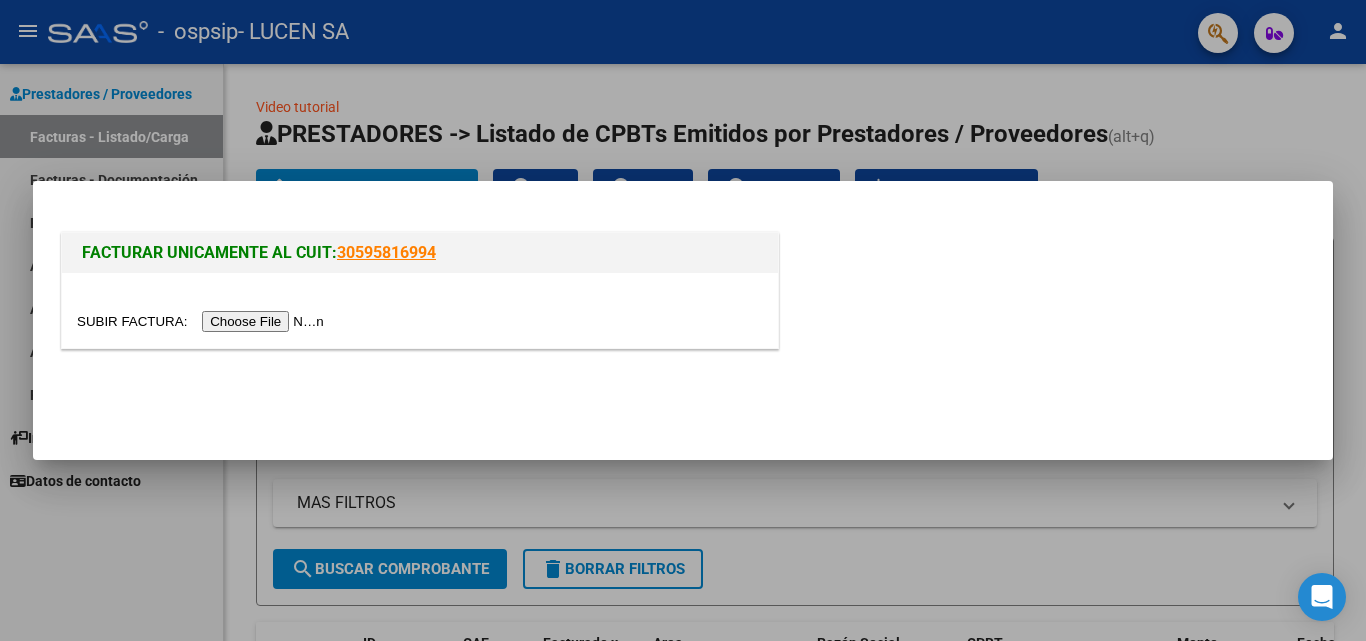 click at bounding box center (203, 321) 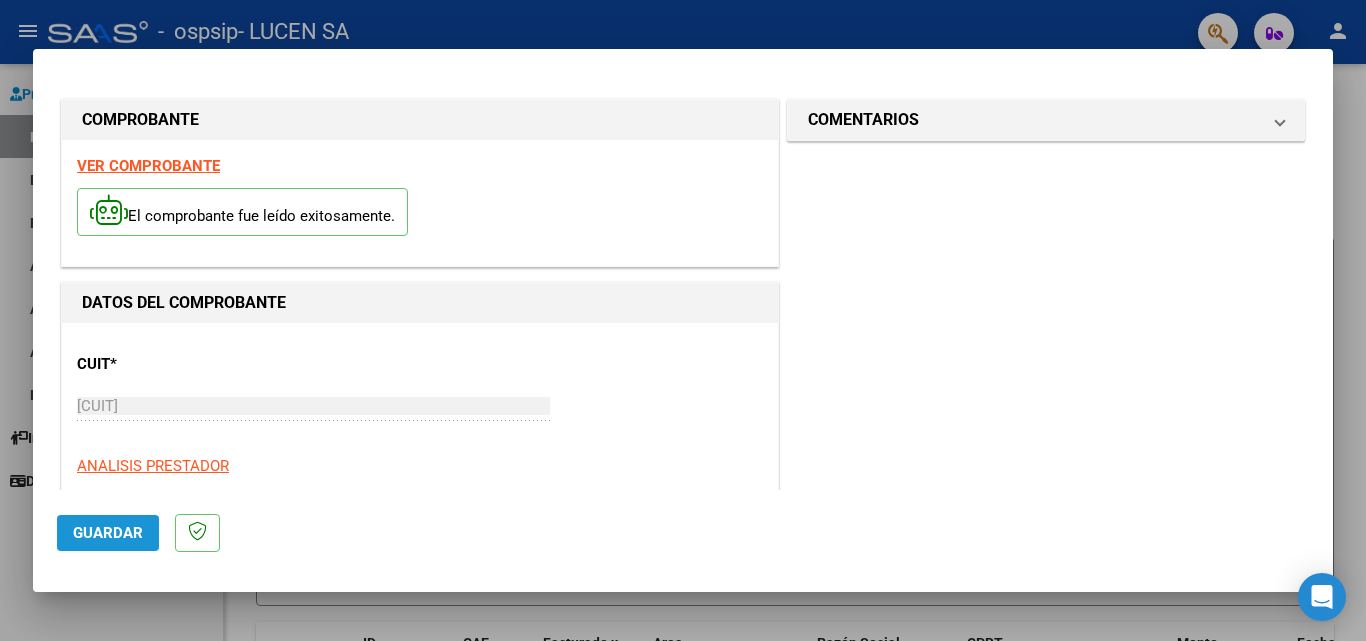 click on "Guardar" 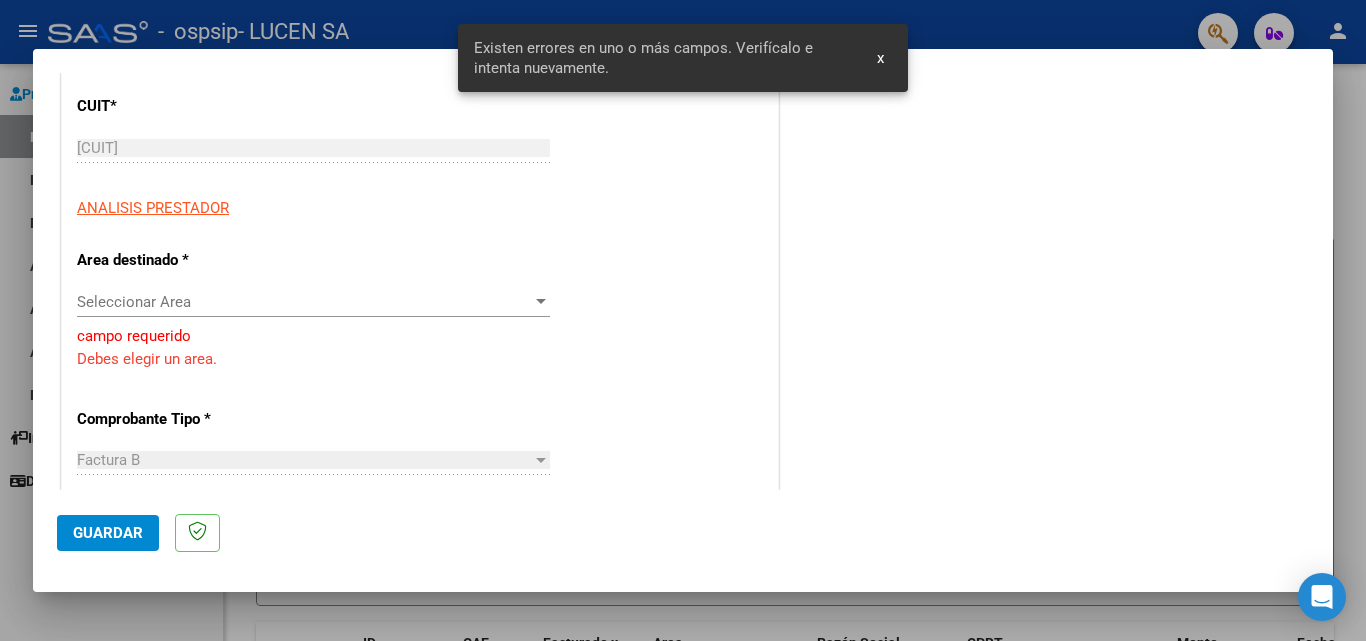scroll, scrollTop: 269, scrollLeft: 0, axis: vertical 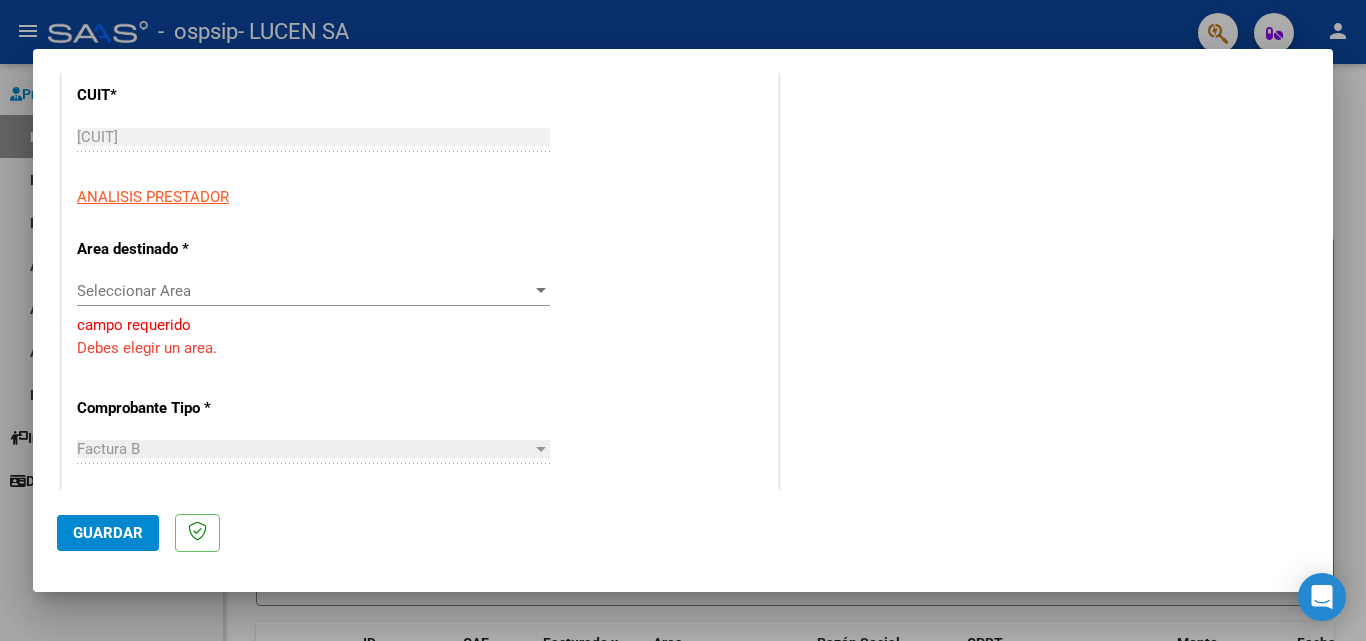 click at bounding box center [541, 449] 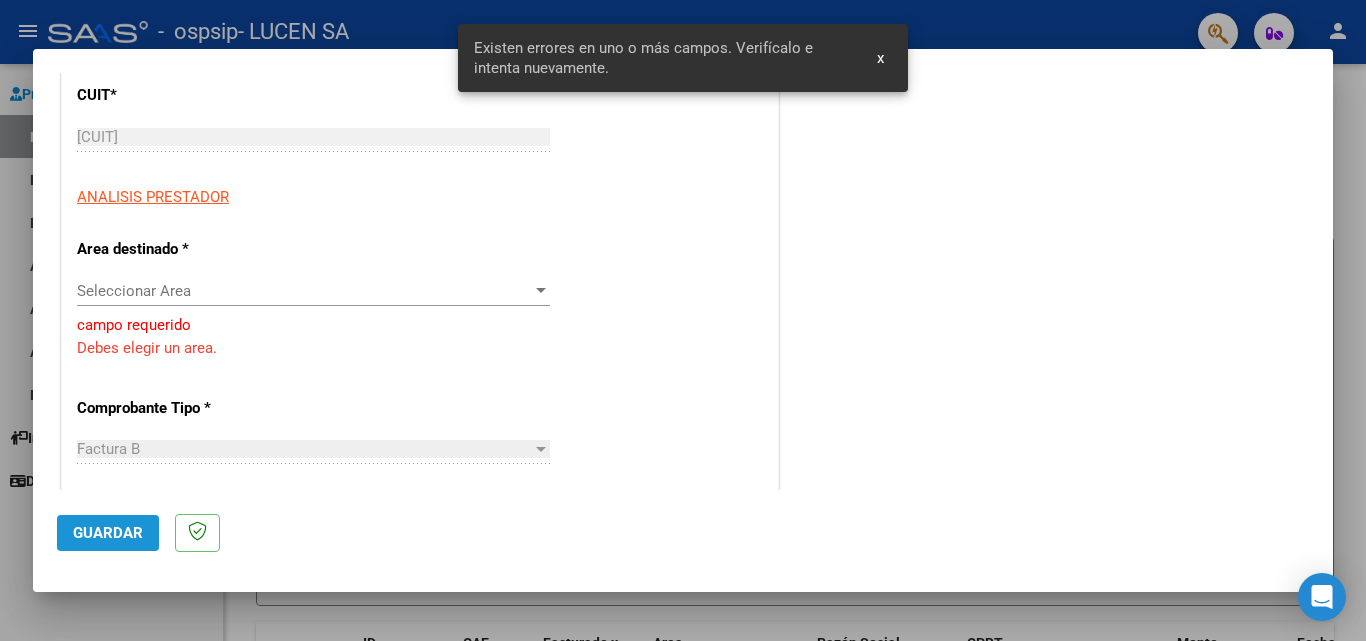 scroll, scrollTop: 275, scrollLeft: 0, axis: vertical 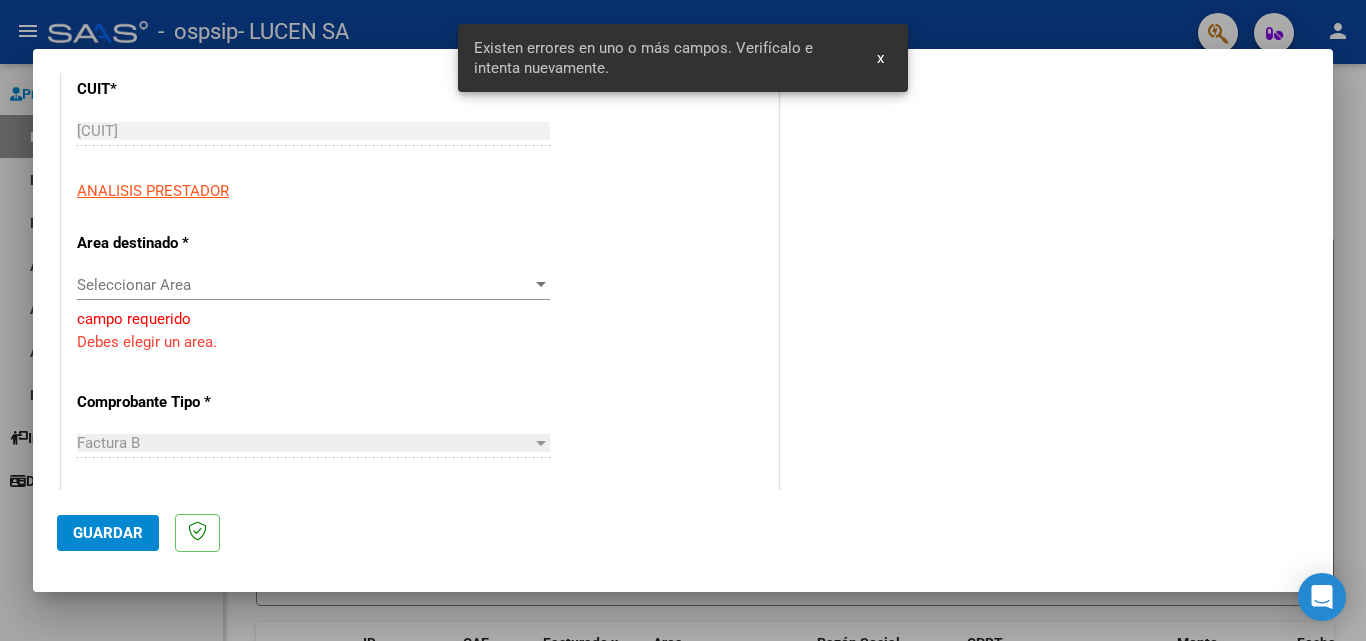 click at bounding box center (541, 285) 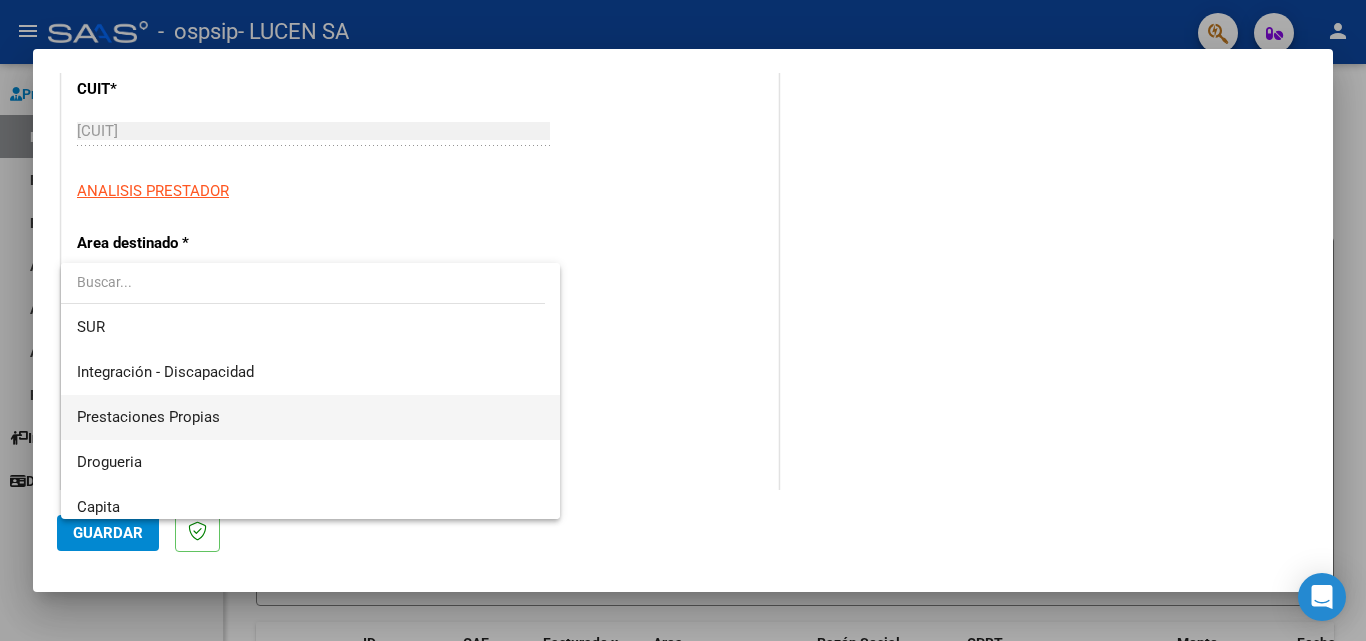 scroll, scrollTop: 194, scrollLeft: 0, axis: vertical 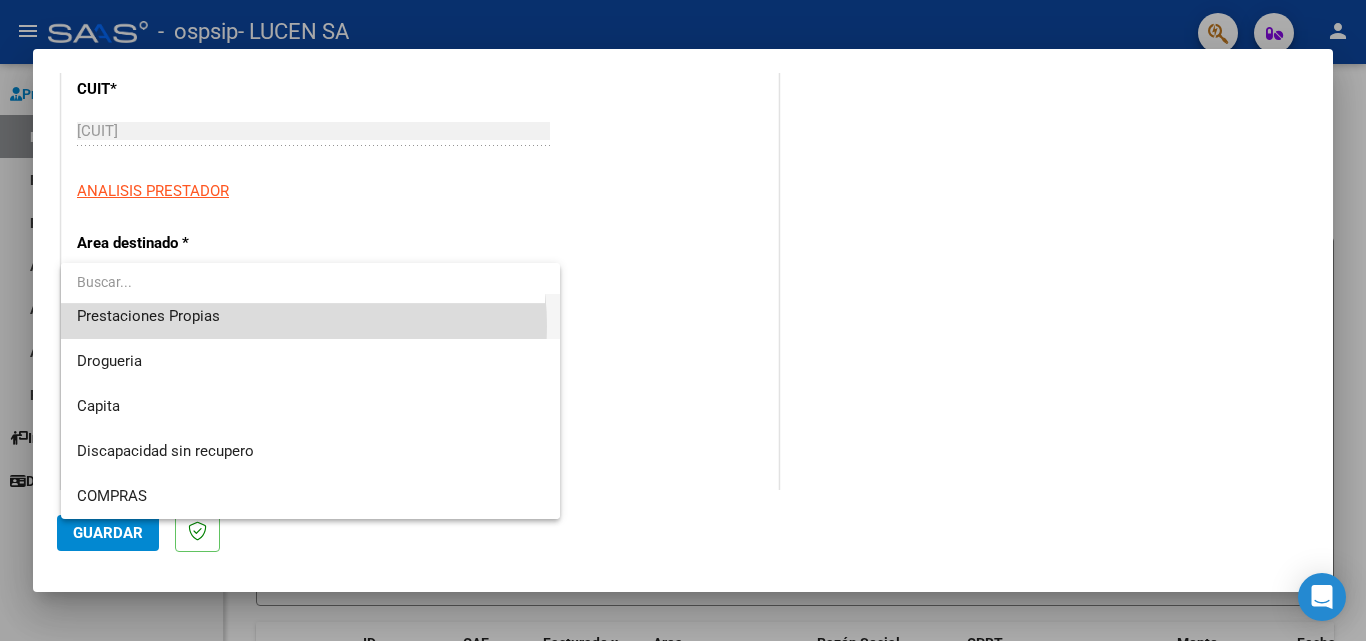 click on "Prestaciones Propias" at bounding box center (310, 316) 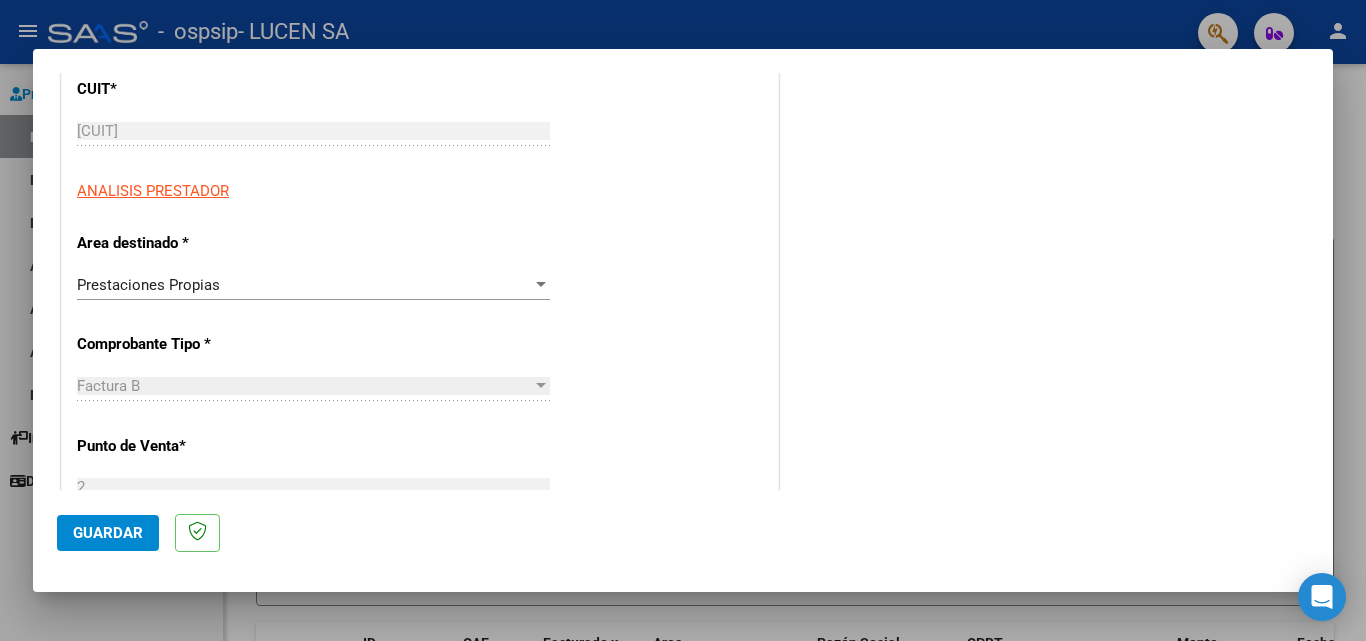 click at bounding box center (541, 386) 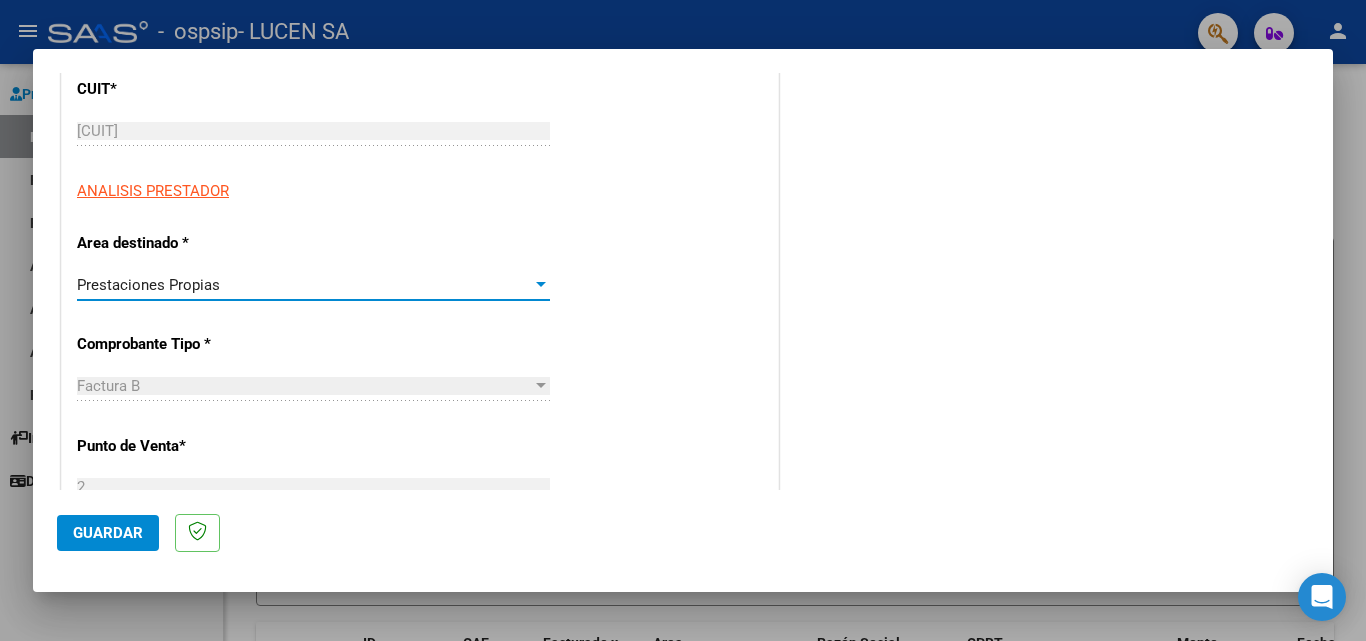 click at bounding box center [541, 284] 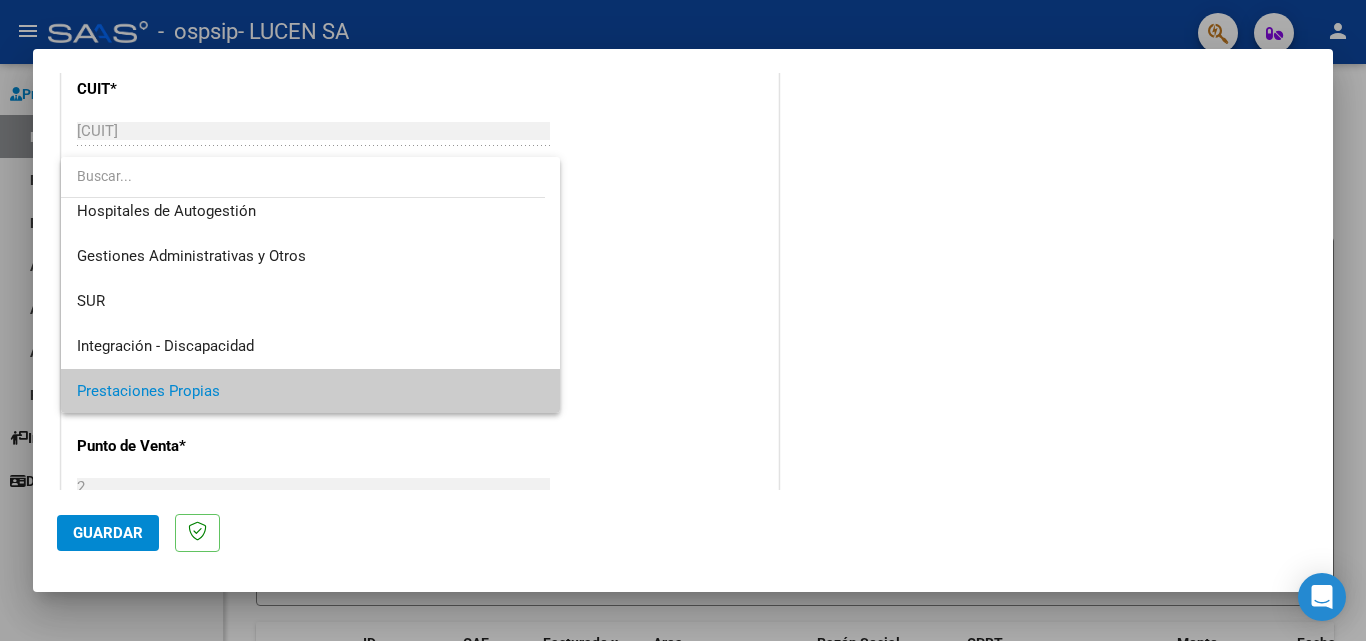 scroll, scrollTop: 0, scrollLeft: 0, axis: both 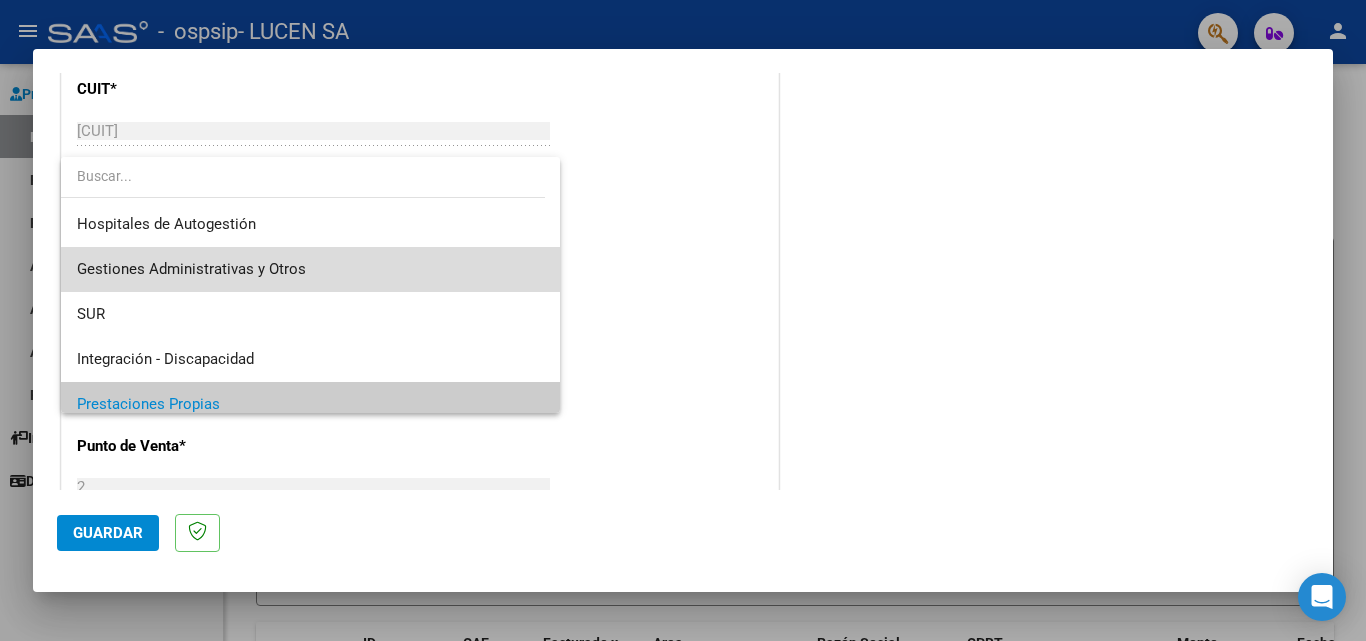 click on "Gestiones Administrativas y Otros" at bounding box center (310, 269) 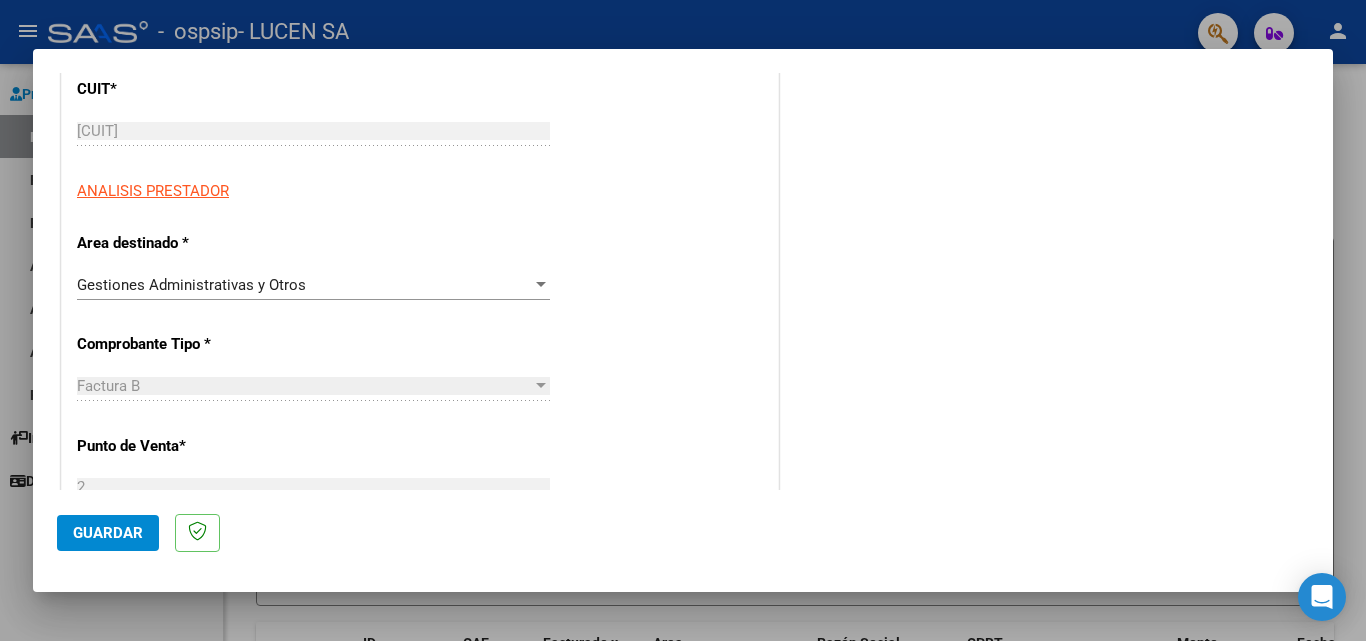 click at bounding box center (541, 385) 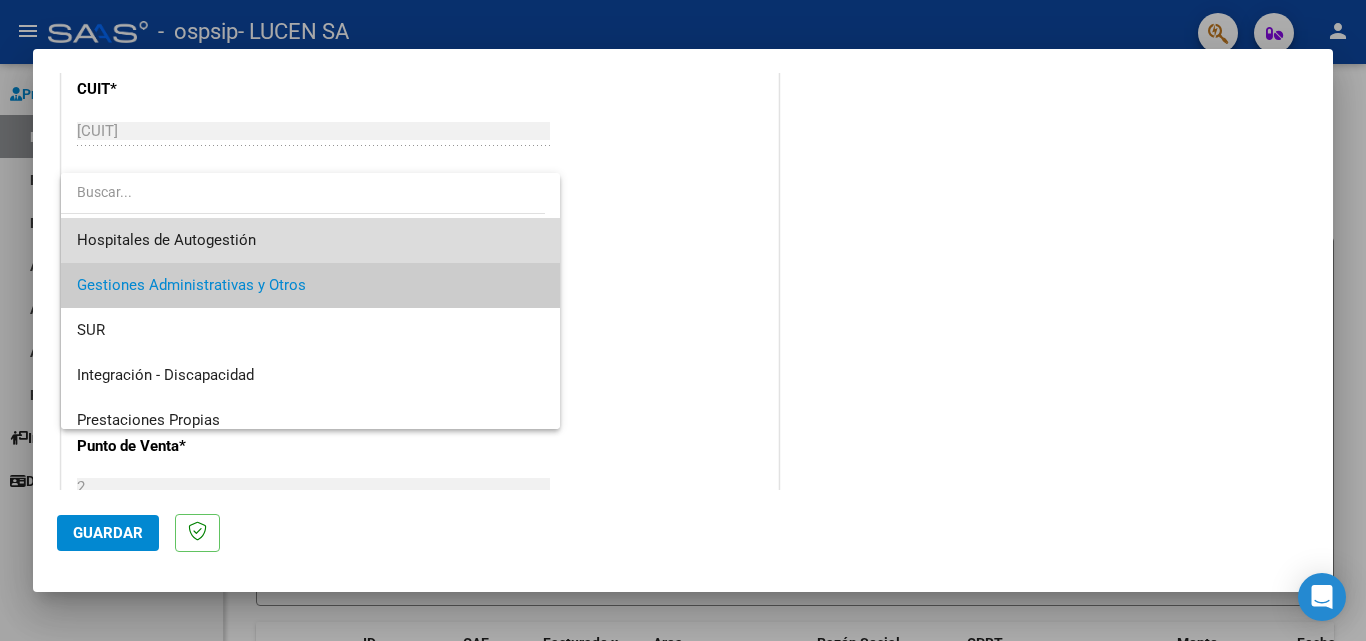 click on "Hospitales de Autogestión" at bounding box center (310, 240) 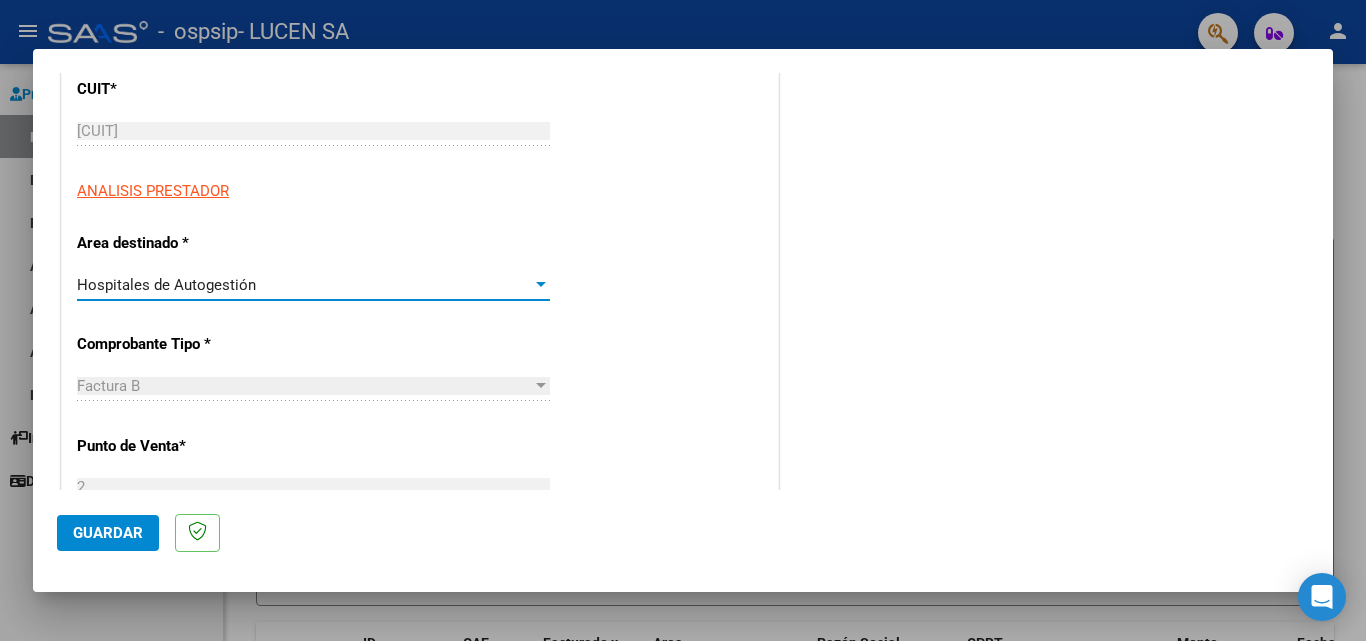 click at bounding box center (541, 285) 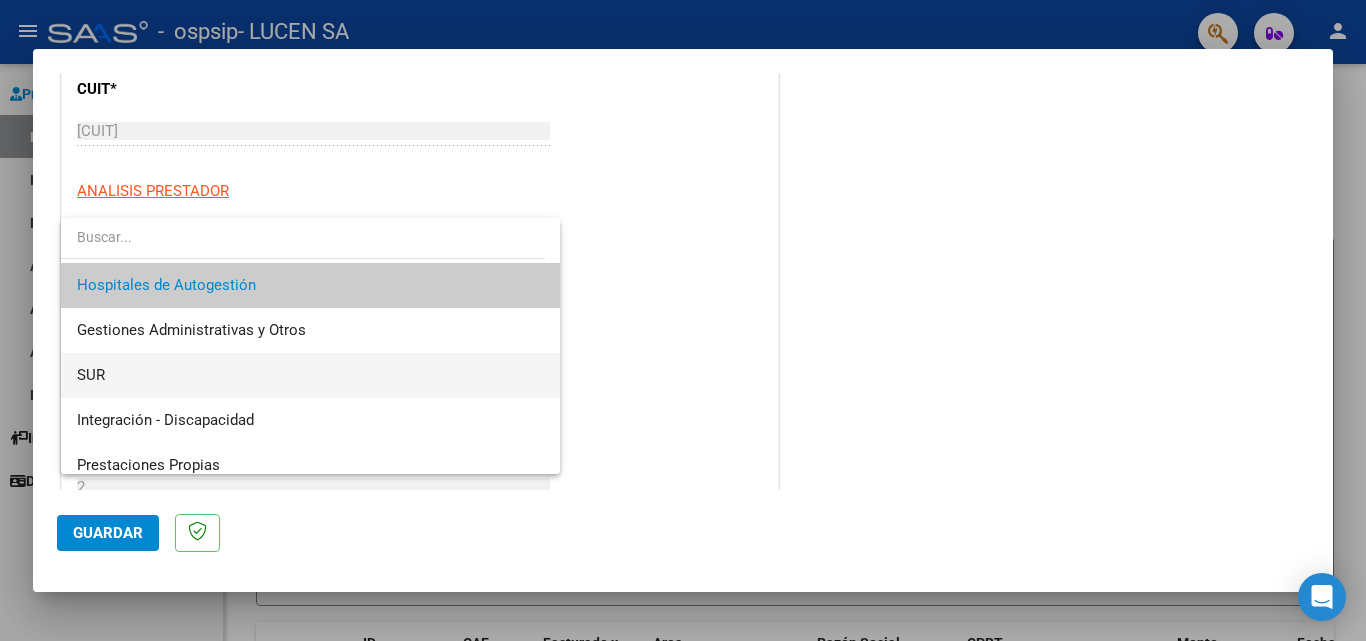 click on "SUR" at bounding box center [310, 375] 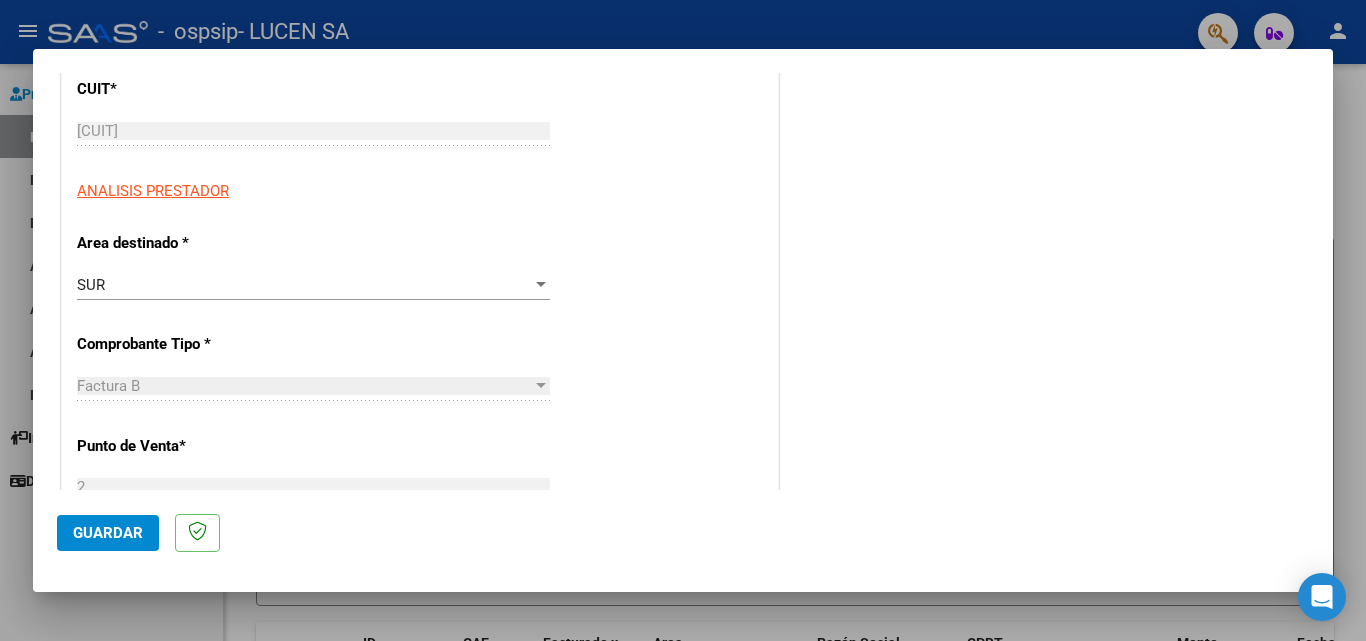 click at bounding box center (541, 385) 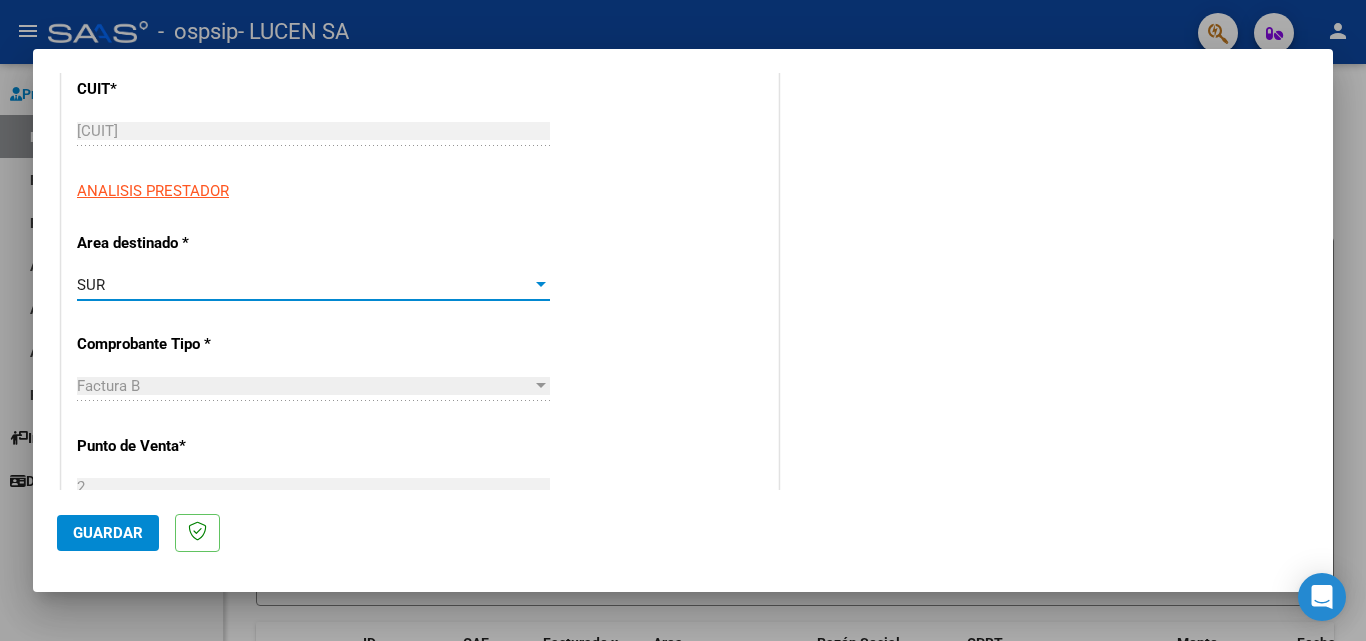 click at bounding box center (541, 284) 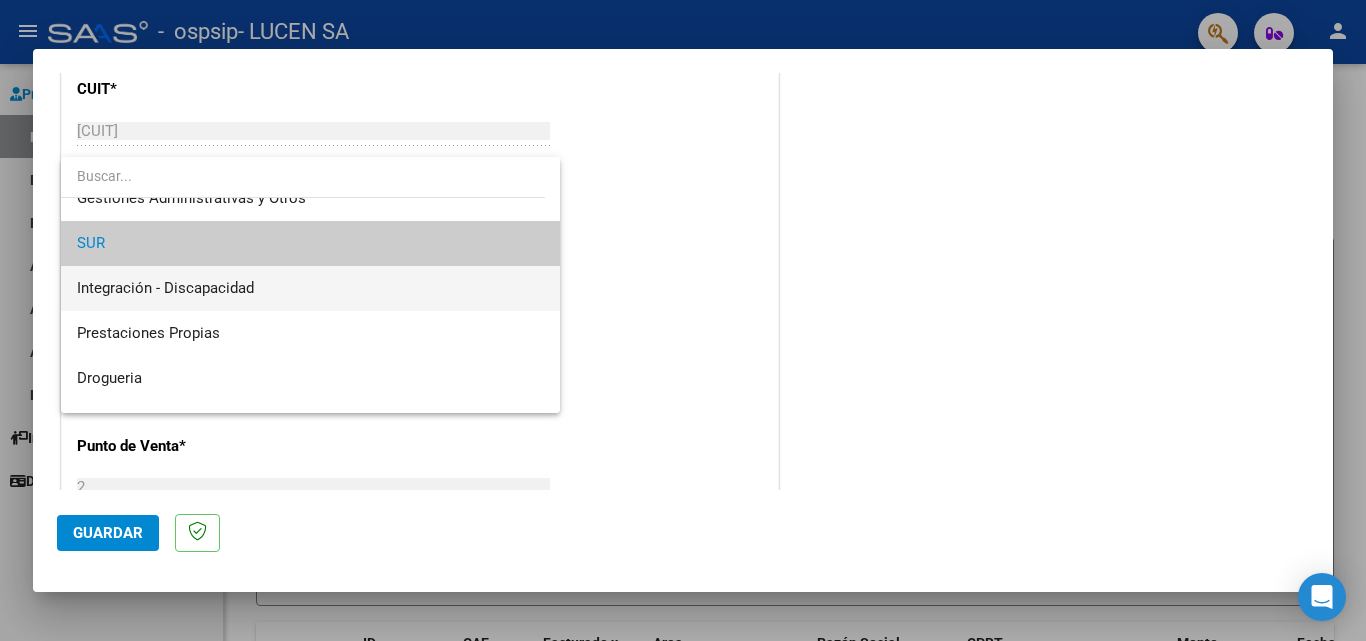 scroll, scrollTop: 100, scrollLeft: 0, axis: vertical 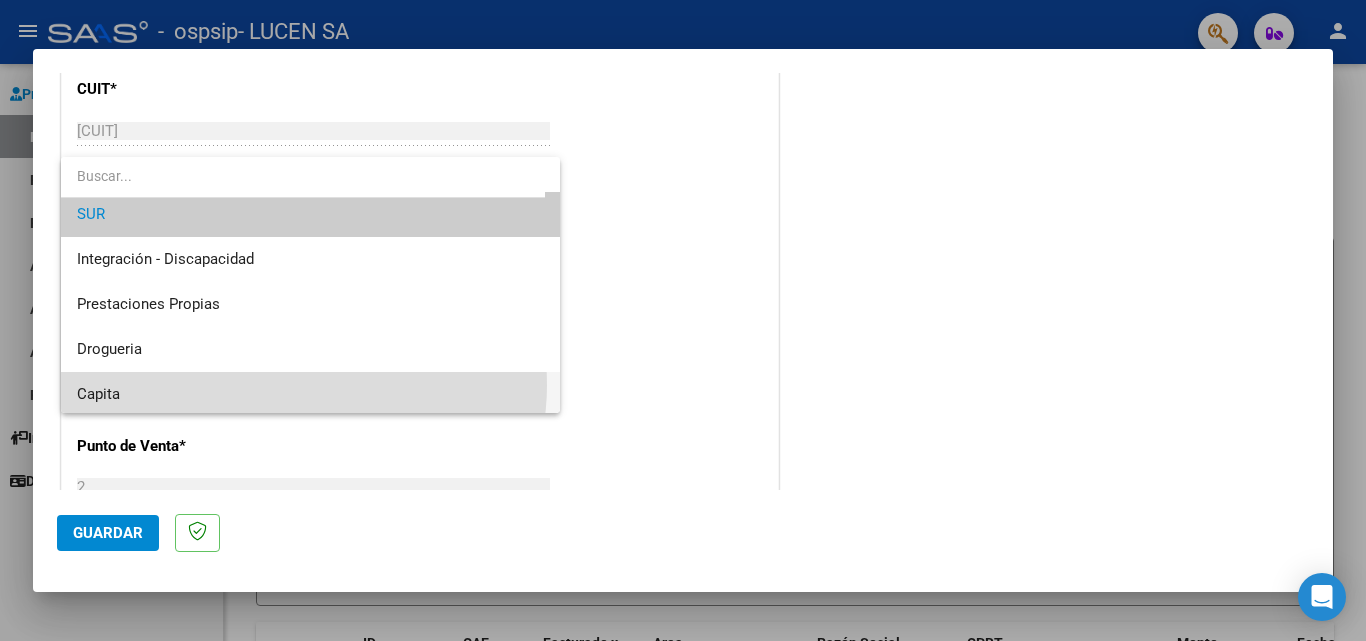 click on "Capita" at bounding box center (310, 394) 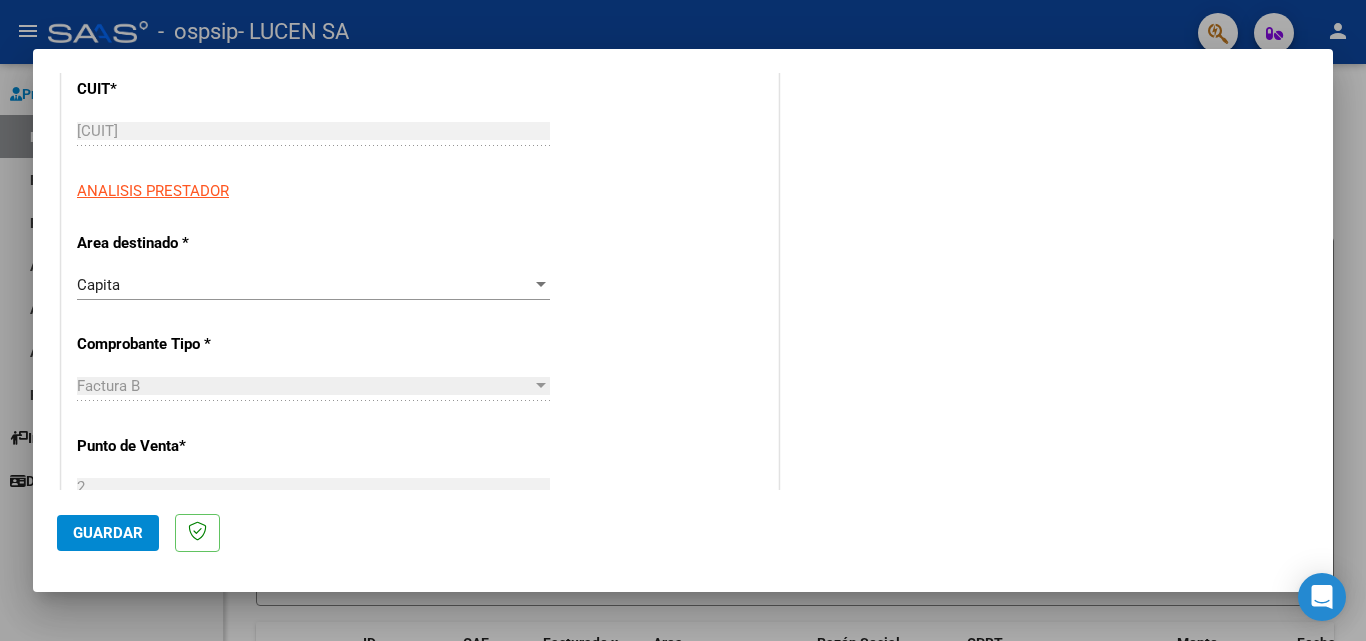 click at bounding box center (541, 385) 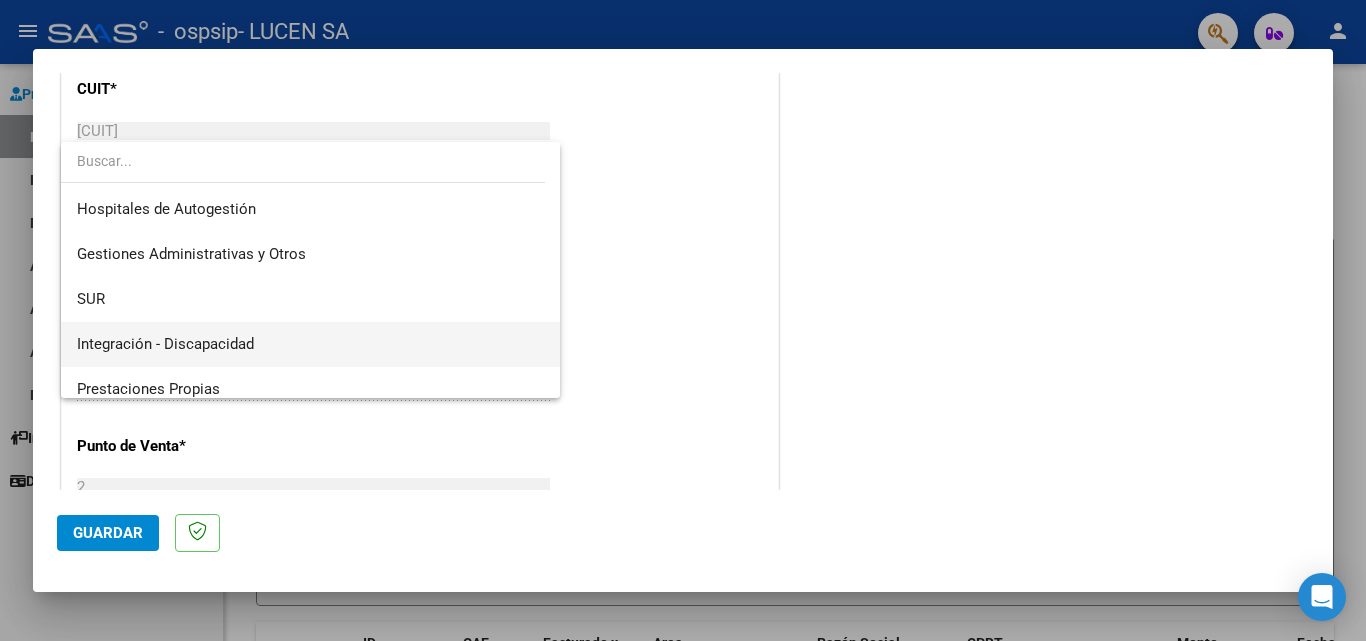 scroll, scrollTop: 100, scrollLeft: 0, axis: vertical 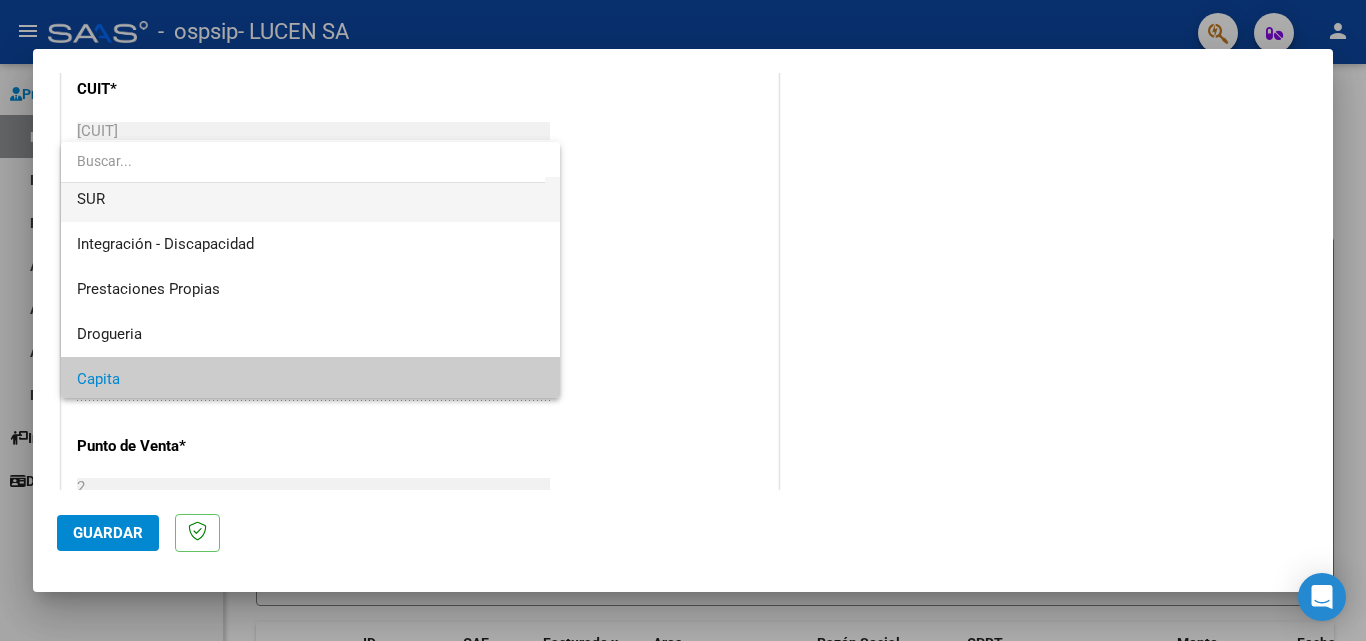 click on "SUR" at bounding box center [310, 199] 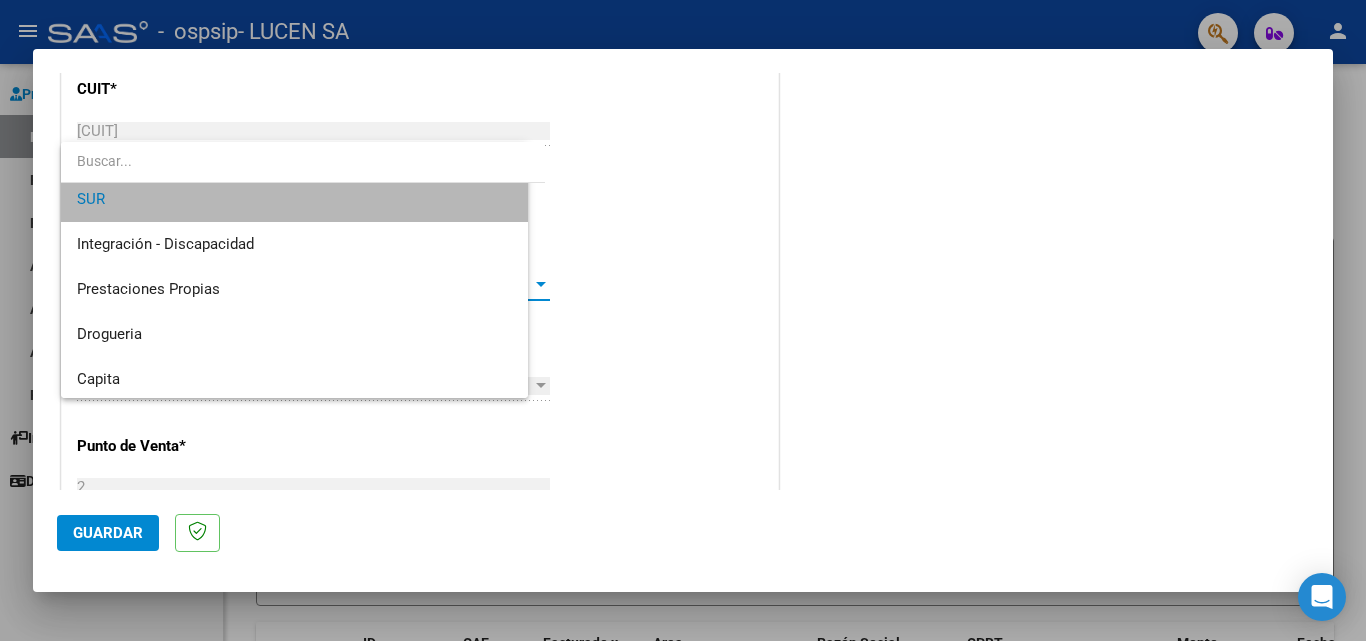 scroll, scrollTop: 90, scrollLeft: 0, axis: vertical 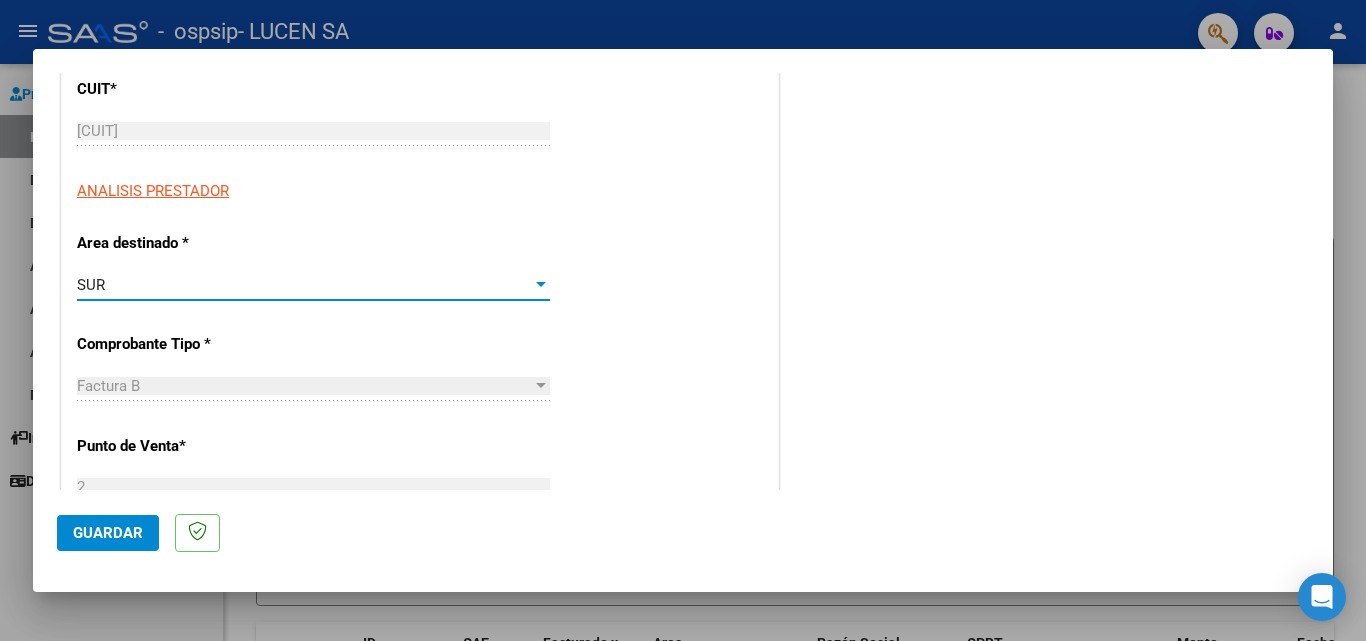 click at bounding box center (541, 284) 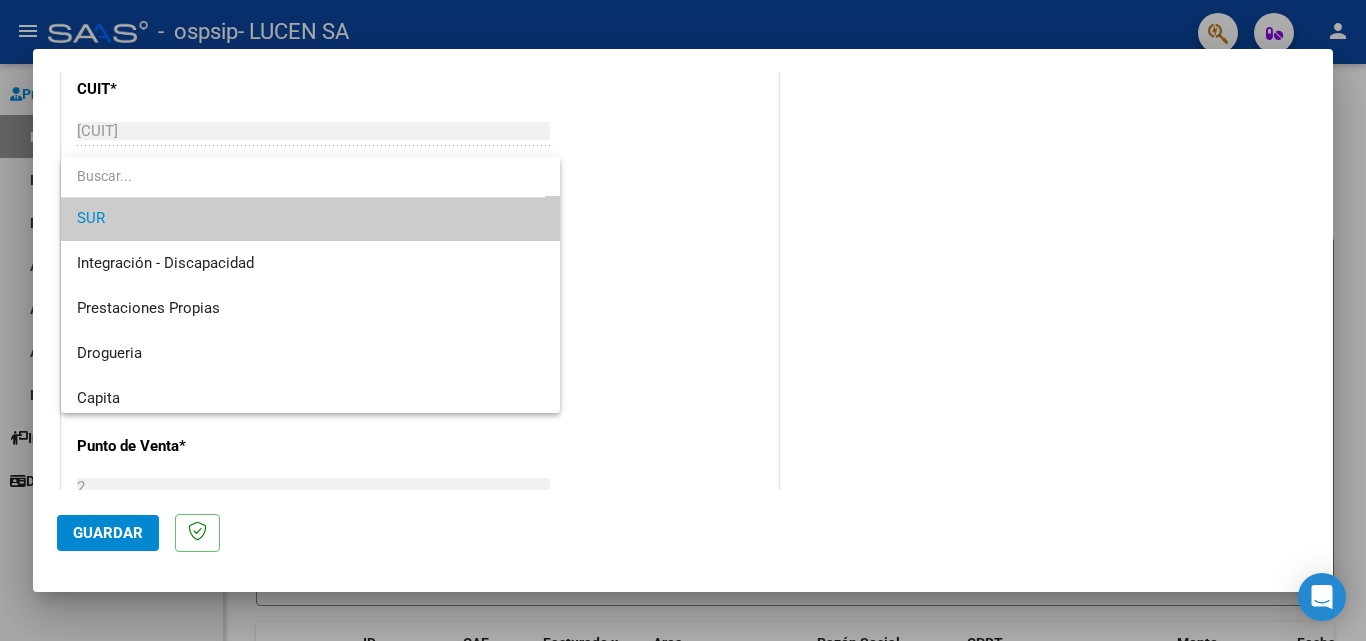 scroll, scrollTop: 194, scrollLeft: 0, axis: vertical 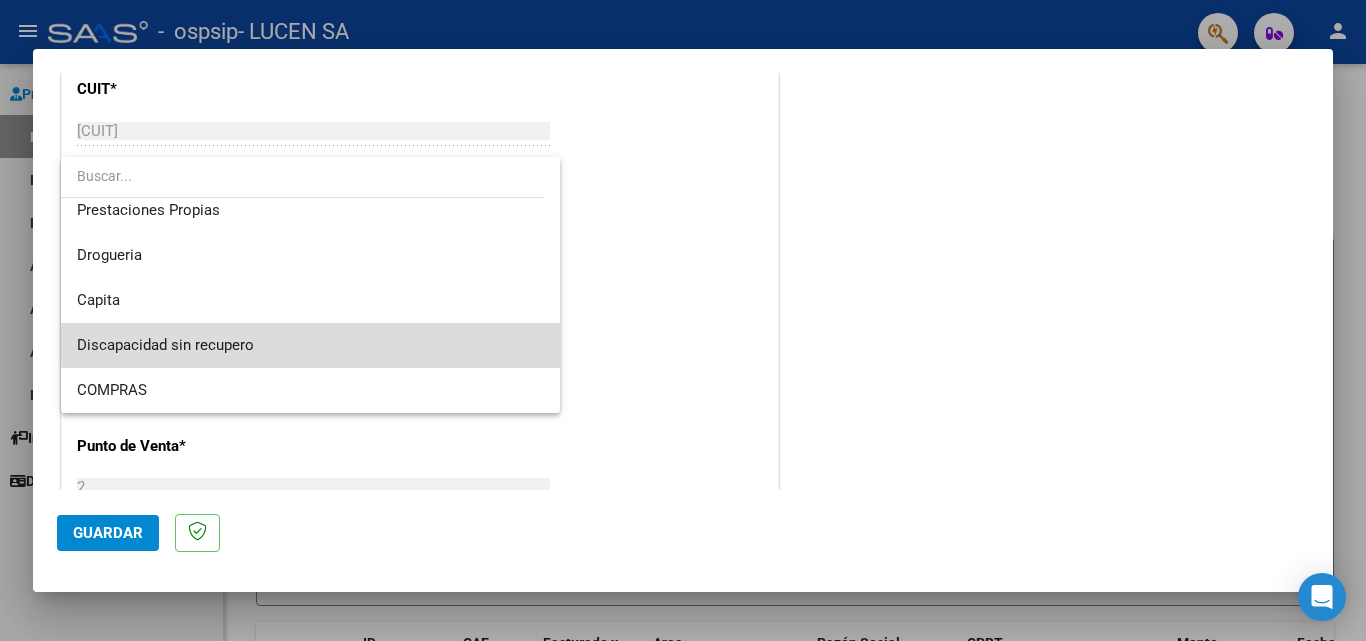 click on "Discapacidad sin recupero" at bounding box center (310, 345) 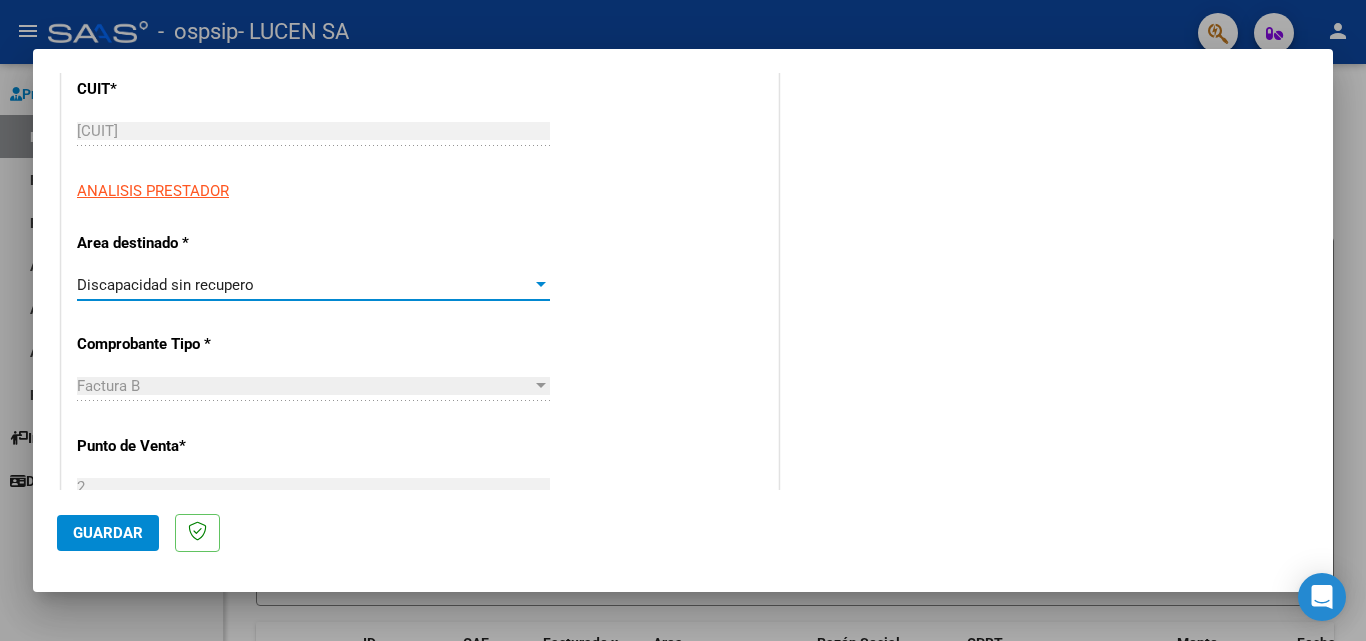 click at bounding box center (541, 285) 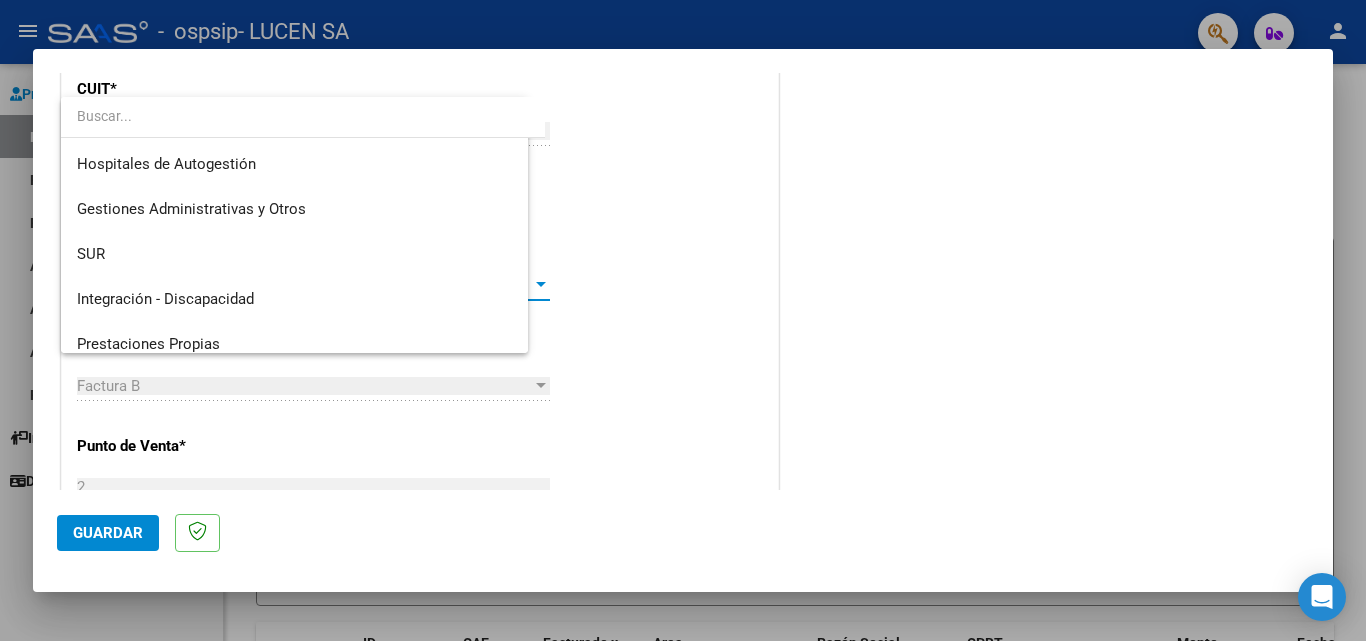scroll, scrollTop: 194, scrollLeft: 0, axis: vertical 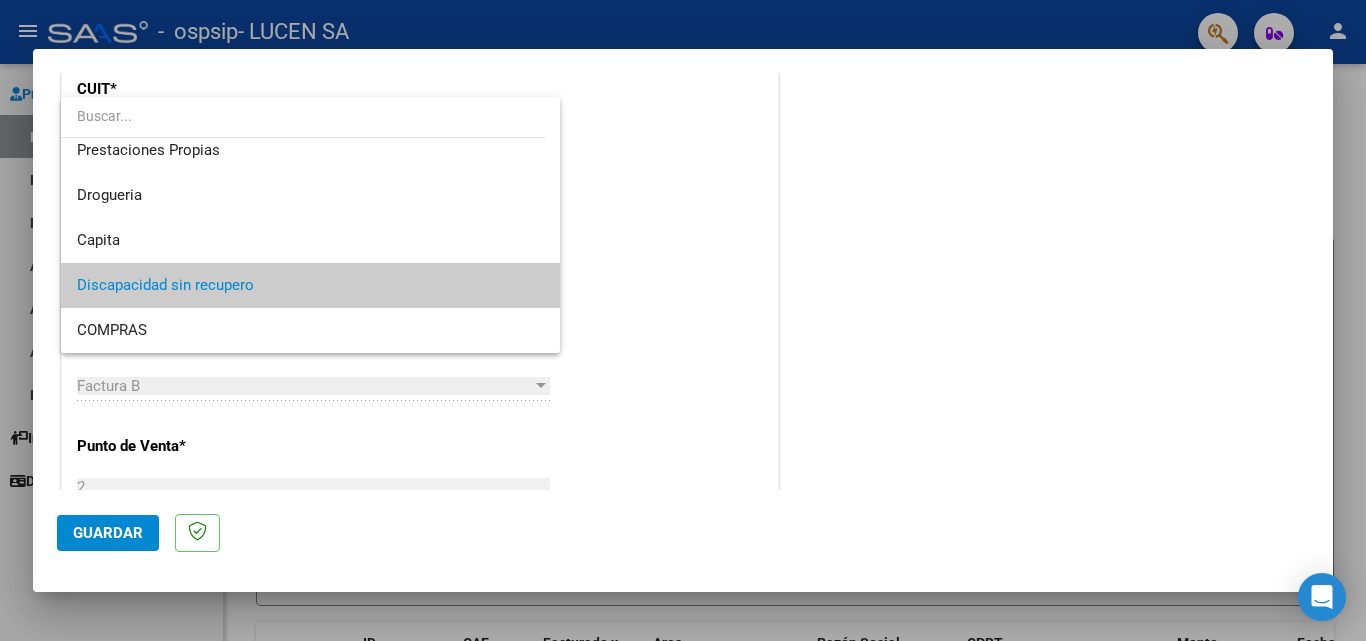 click at bounding box center (303, 116) 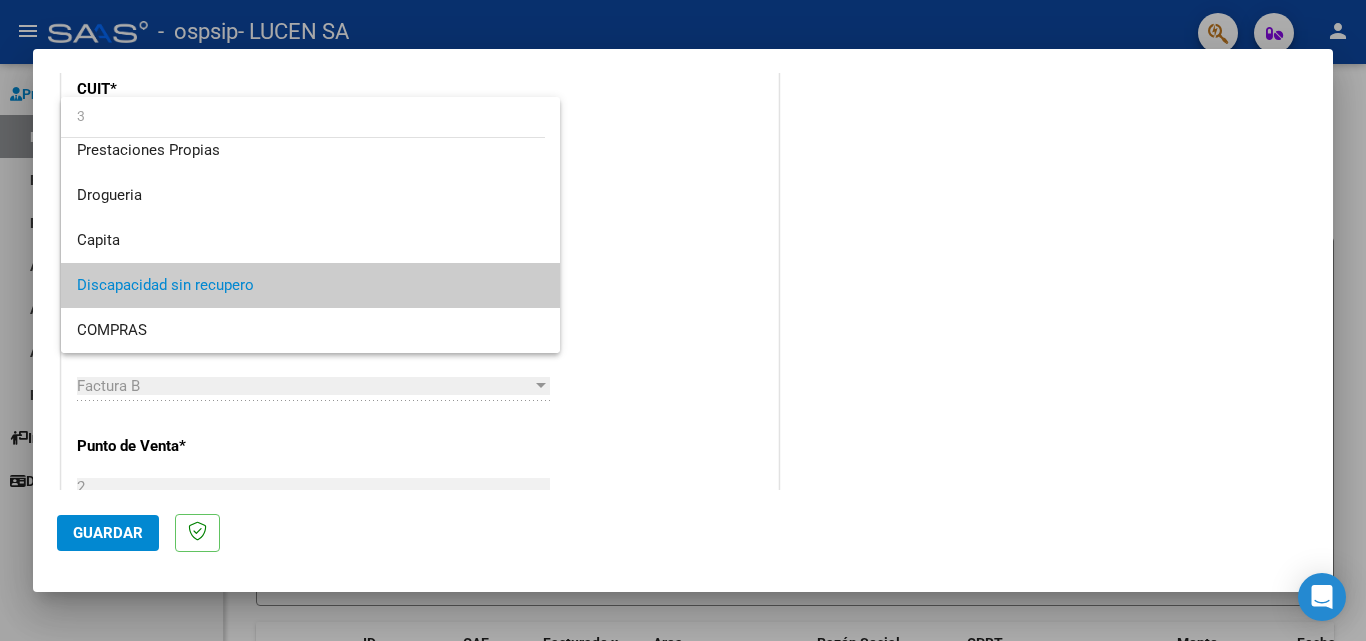 scroll, scrollTop: 0, scrollLeft: 0, axis: both 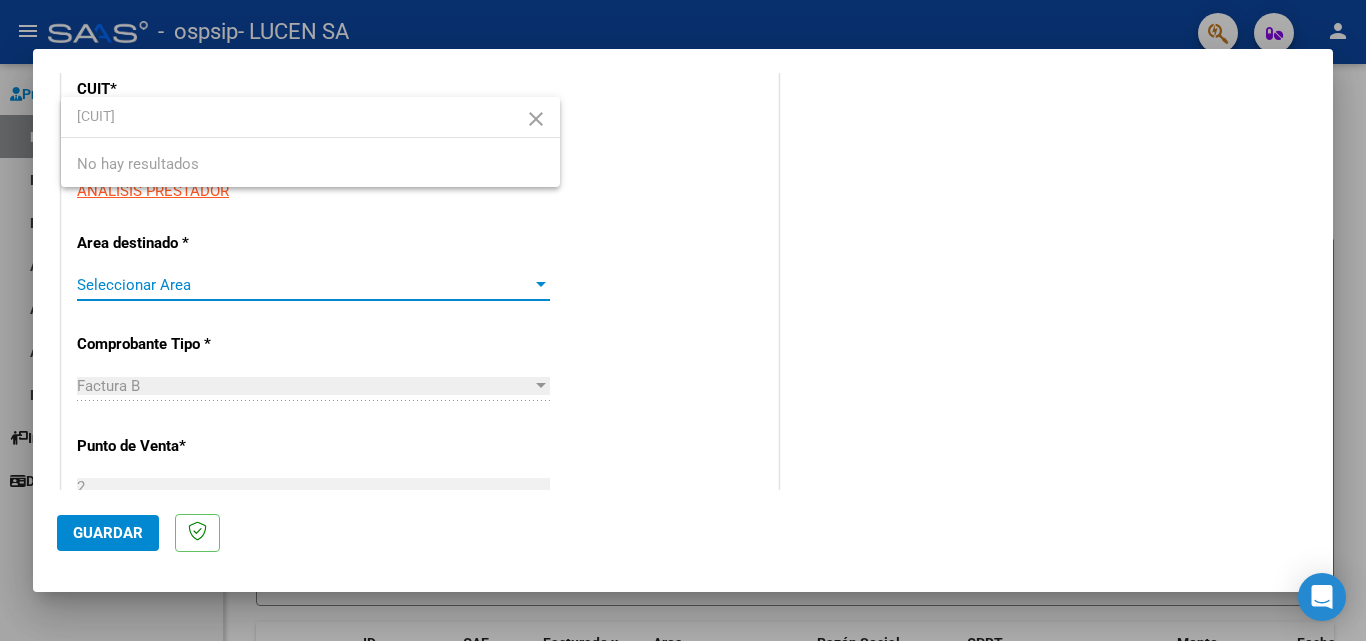 type on "[CUIT]" 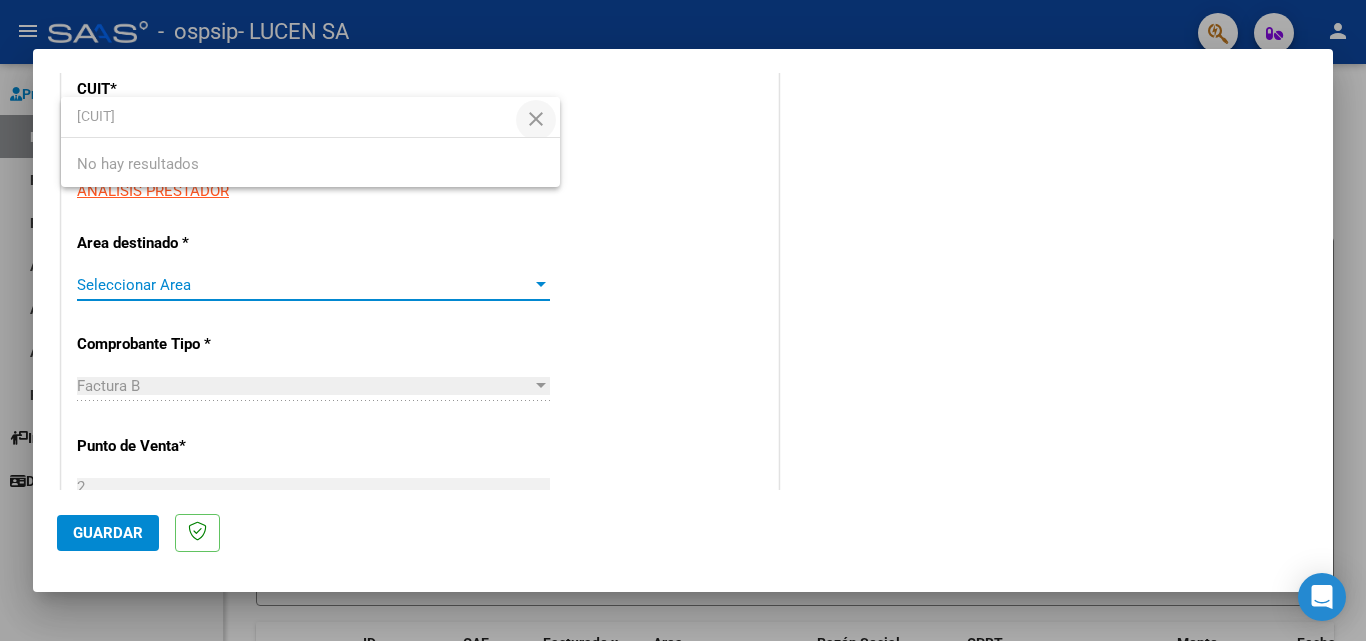 click on "close" at bounding box center [536, 119] 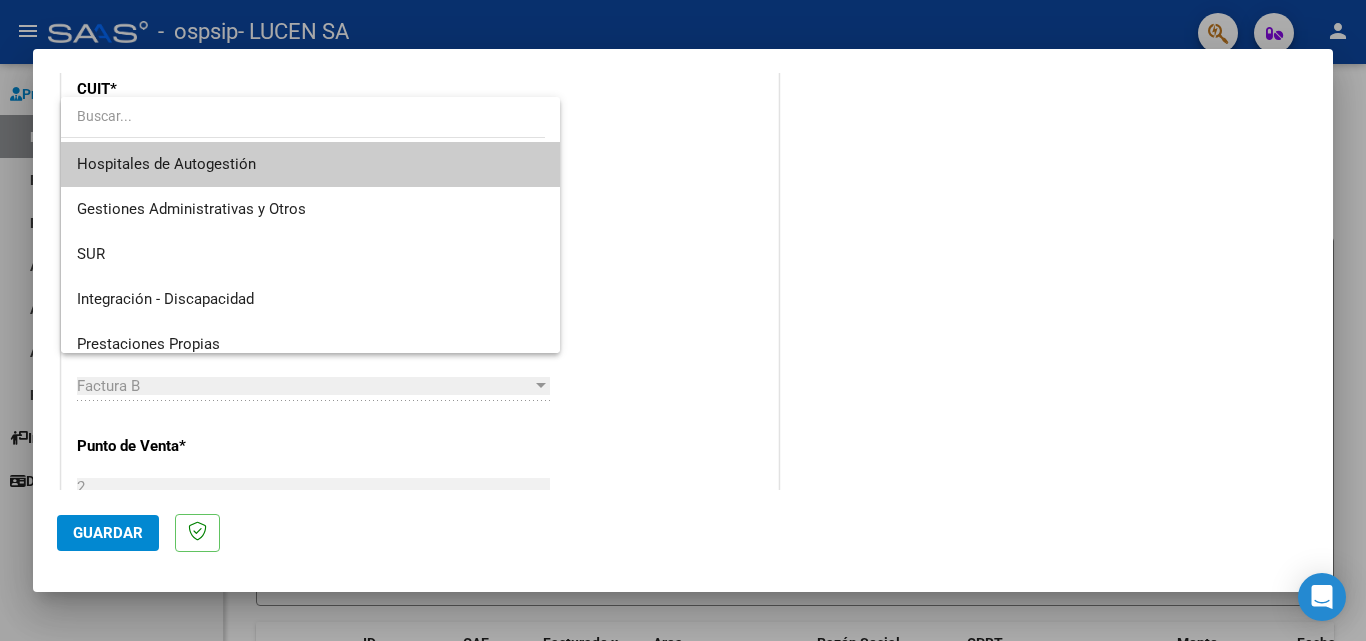 drag, startPoint x: 1326, startPoint y: 184, endPoint x: 1307, endPoint y: 307, distance: 124.45883 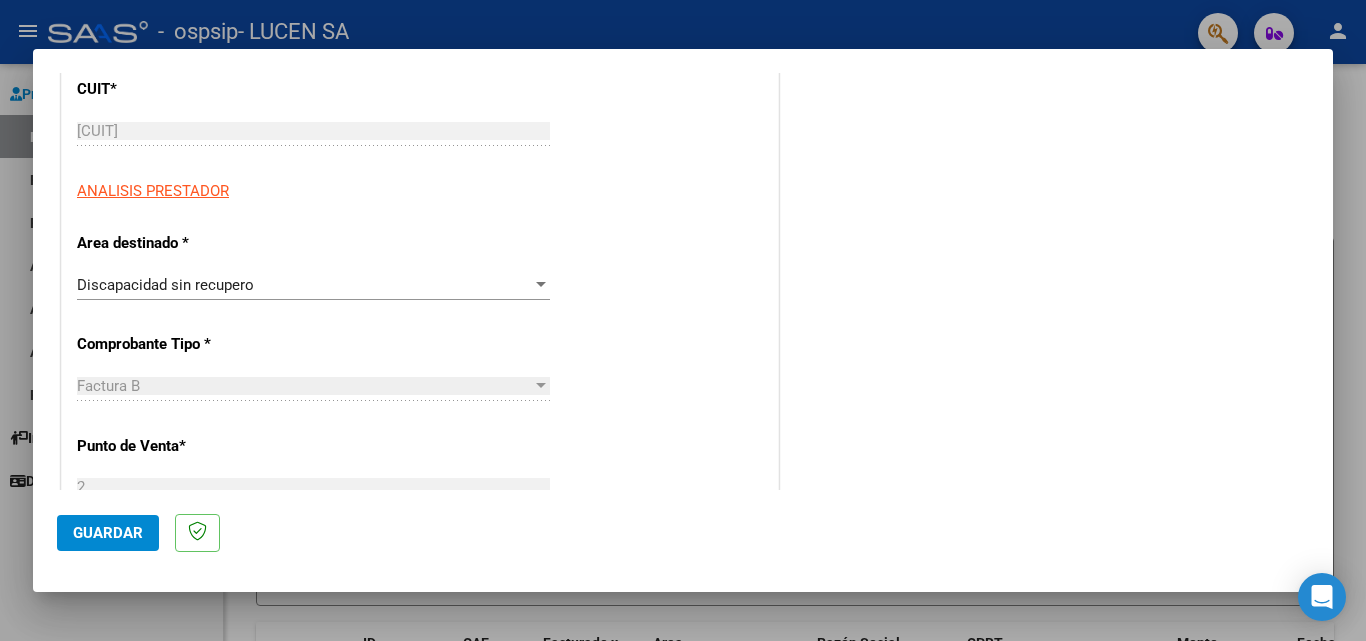 click on "COMPROBANTE VER COMPROBANTE El comprobante fue leído exitosamente. DATOS DEL COMPROBANTE CUIT * [CUIT] Ingresar CUIT ANALISIS PRESTADOR Area destinado * Discapacidad sin recupero Seleccionar Area Comprobante Tipo * Factura B Seleccionar Tipo Punto de Venta * 2 Ingresar el Nro. Número * 208 Ingresar el Nro. Monto * $ 670.000,00 Ingresar el monto Fecha del Cpbt. * 2025-07-31 Ingresar la fecha CAE / CAEA (no ingrese CAI) 75316069646988 Ingresar el CAE o CAEA (no ingrese CAI) Fecha de Vencimiento Ingresar la fecha Ref. Externa Ingresar la ref. N° Liquidación Ingresar el N° Liquidación COMENTARIOS Comentarios del Prestador / Gerenciador: Guardar" at bounding box center (683, 320) 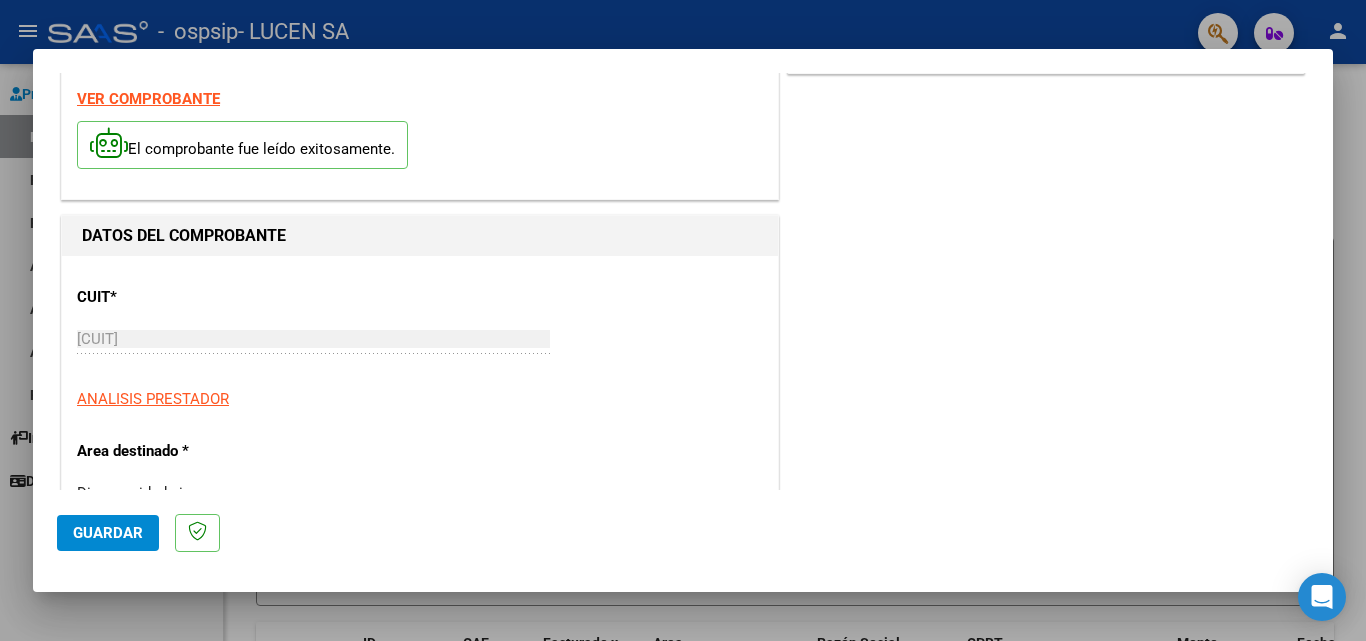 scroll, scrollTop: 0, scrollLeft: 0, axis: both 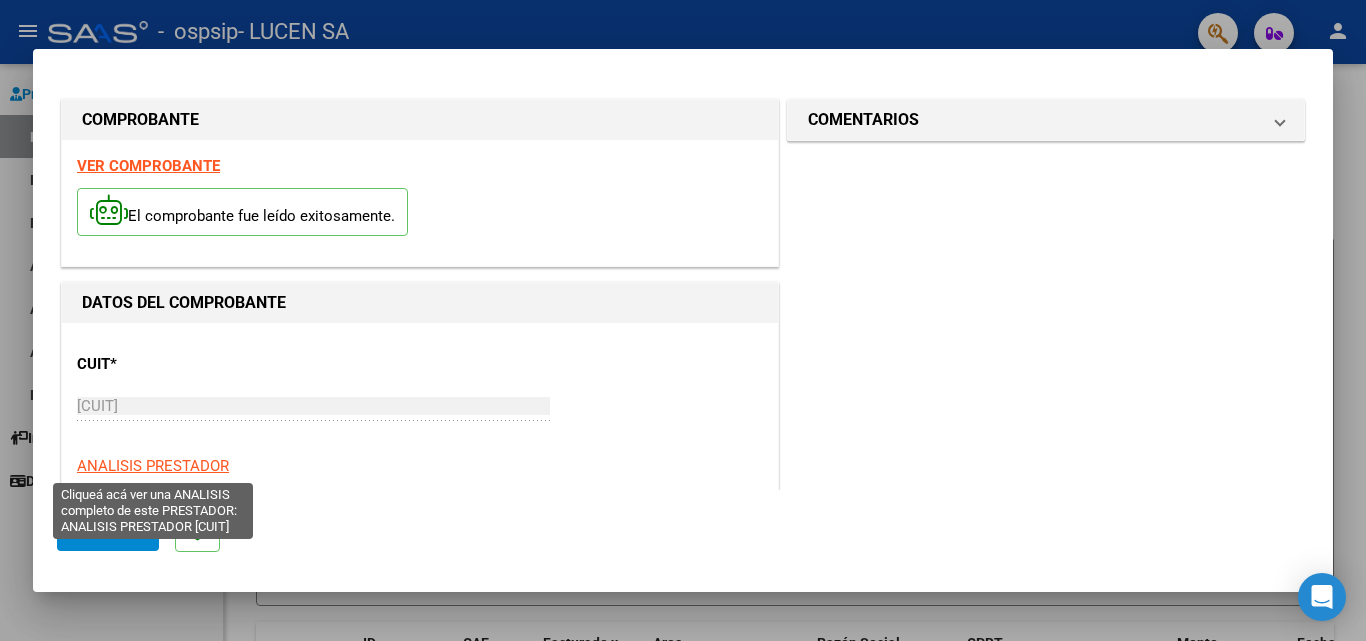 click on "ANALISIS PRESTADOR" at bounding box center (153, 466) 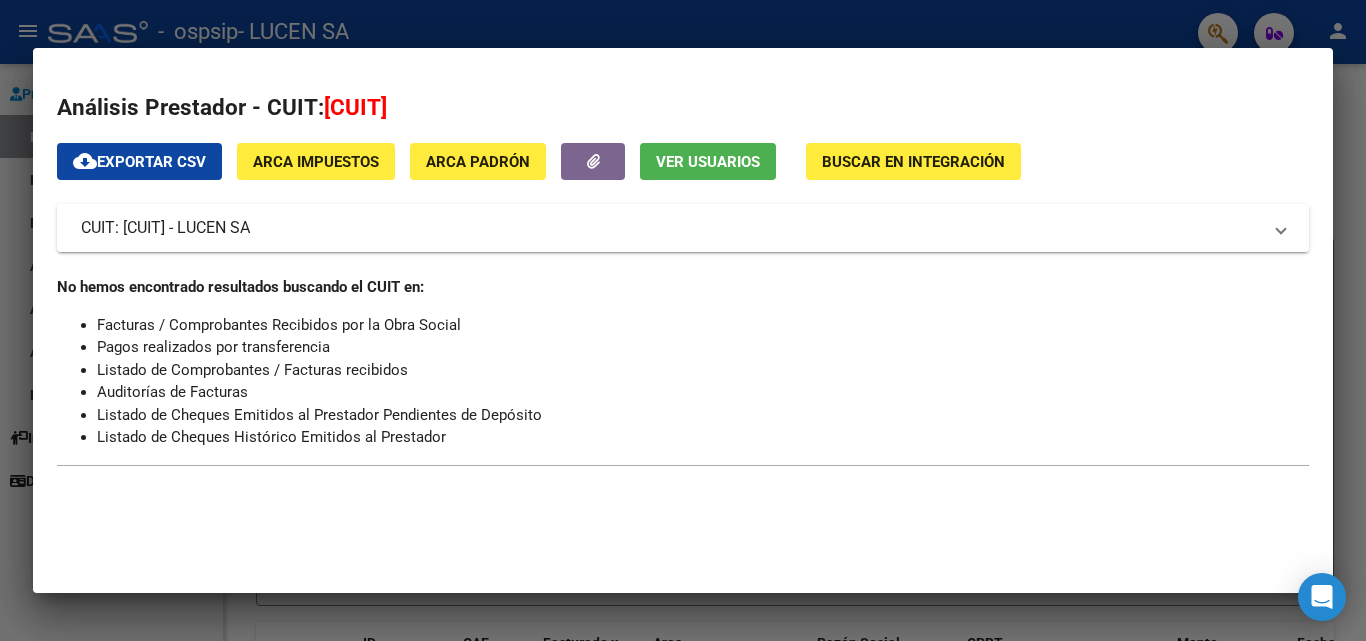 click on "CUIT: [CUIT] - LUCEN SA" at bounding box center [679, 228] 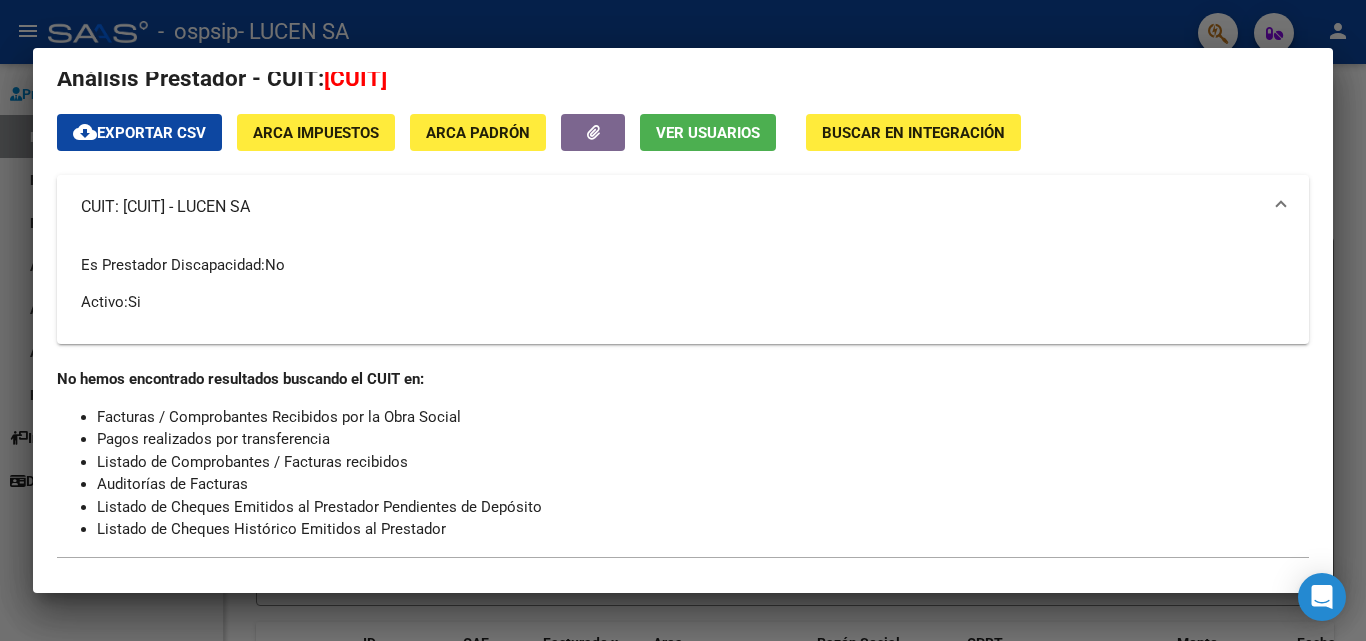 scroll, scrollTop: 40, scrollLeft: 0, axis: vertical 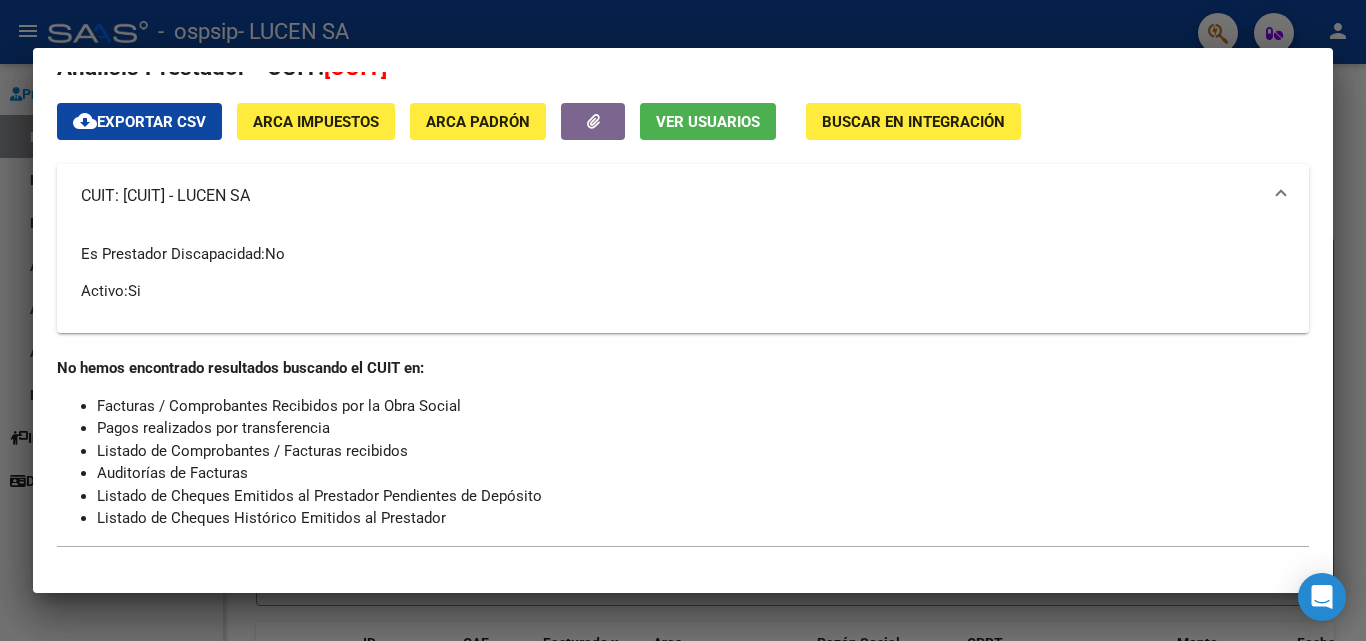 click at bounding box center (683, 320) 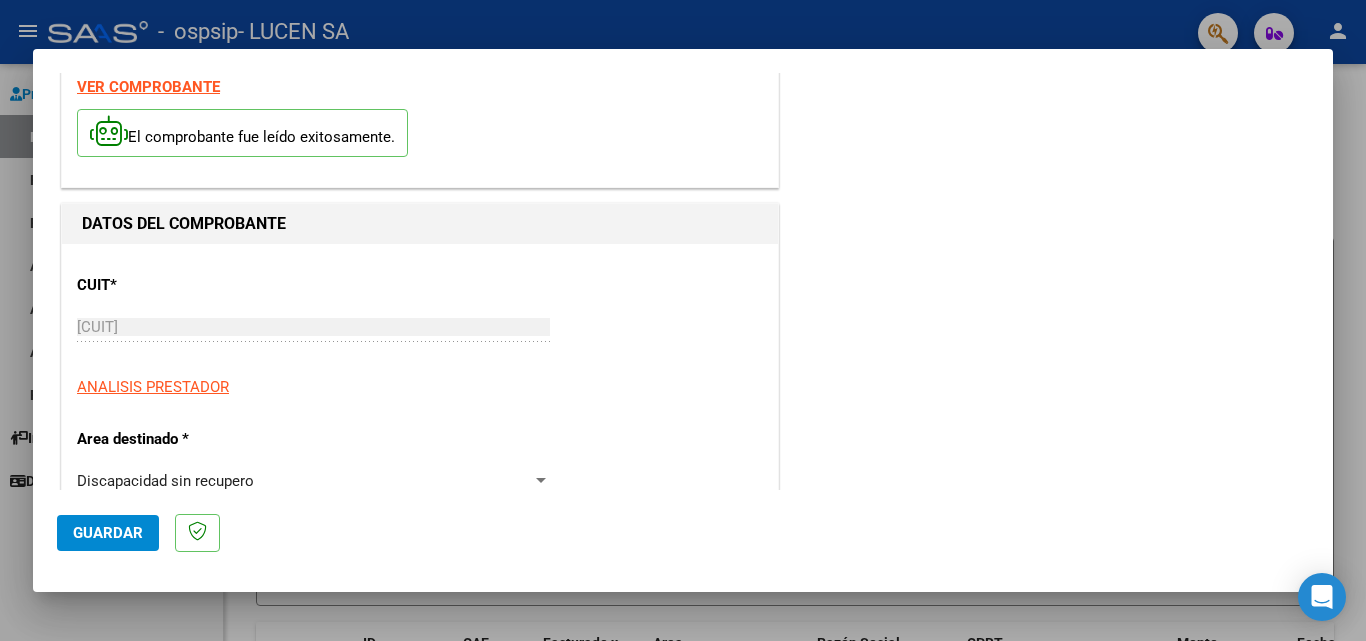 scroll, scrollTop: 200, scrollLeft: 0, axis: vertical 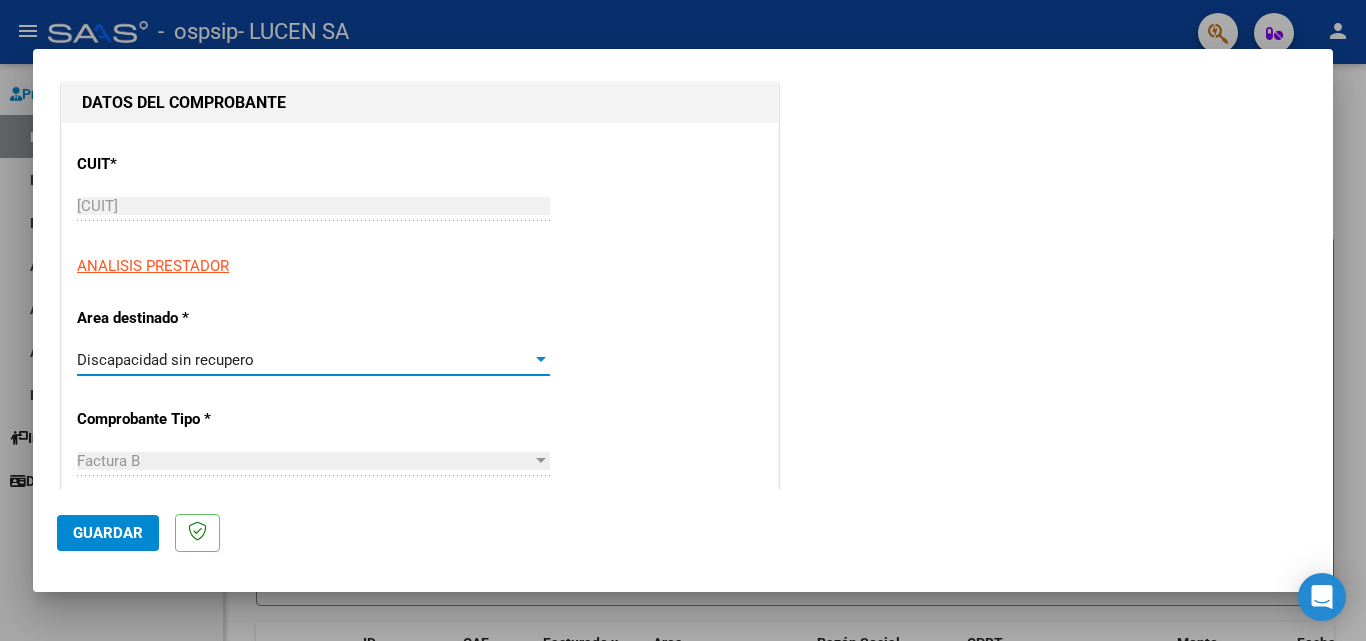 click at bounding box center (541, 359) 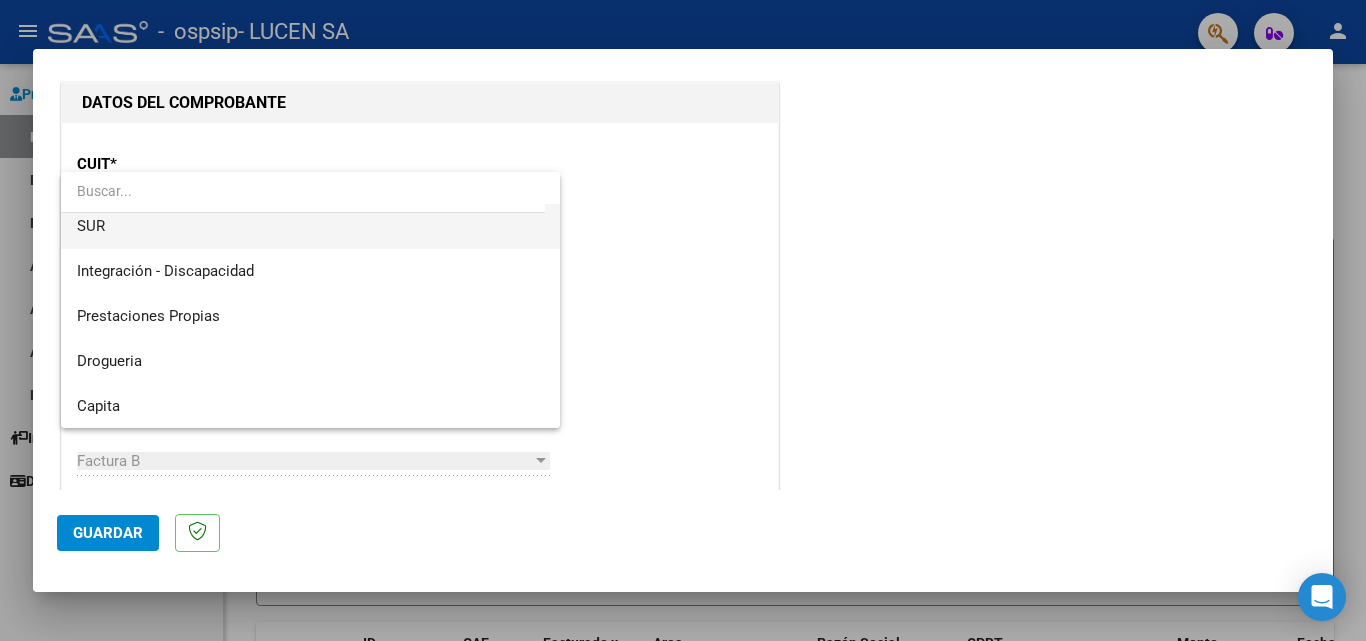 scroll, scrollTop: 0, scrollLeft: 0, axis: both 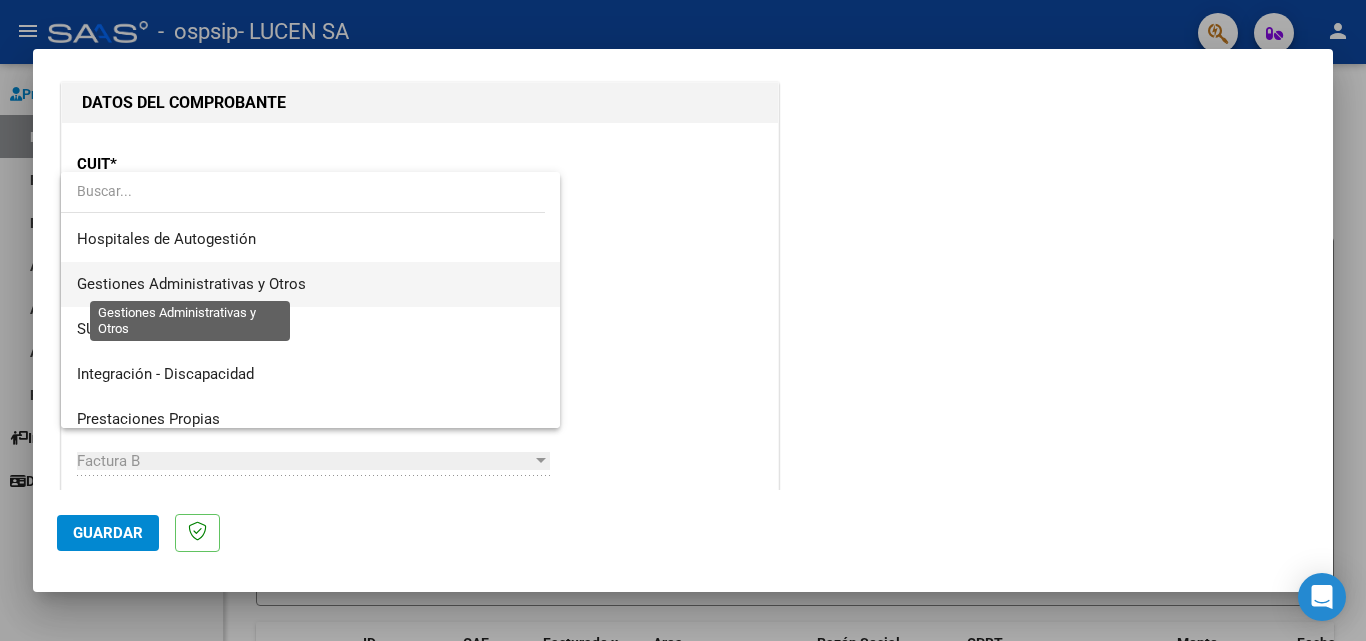 click on "Gestiones Administrativas y Otros" at bounding box center (310, 284) 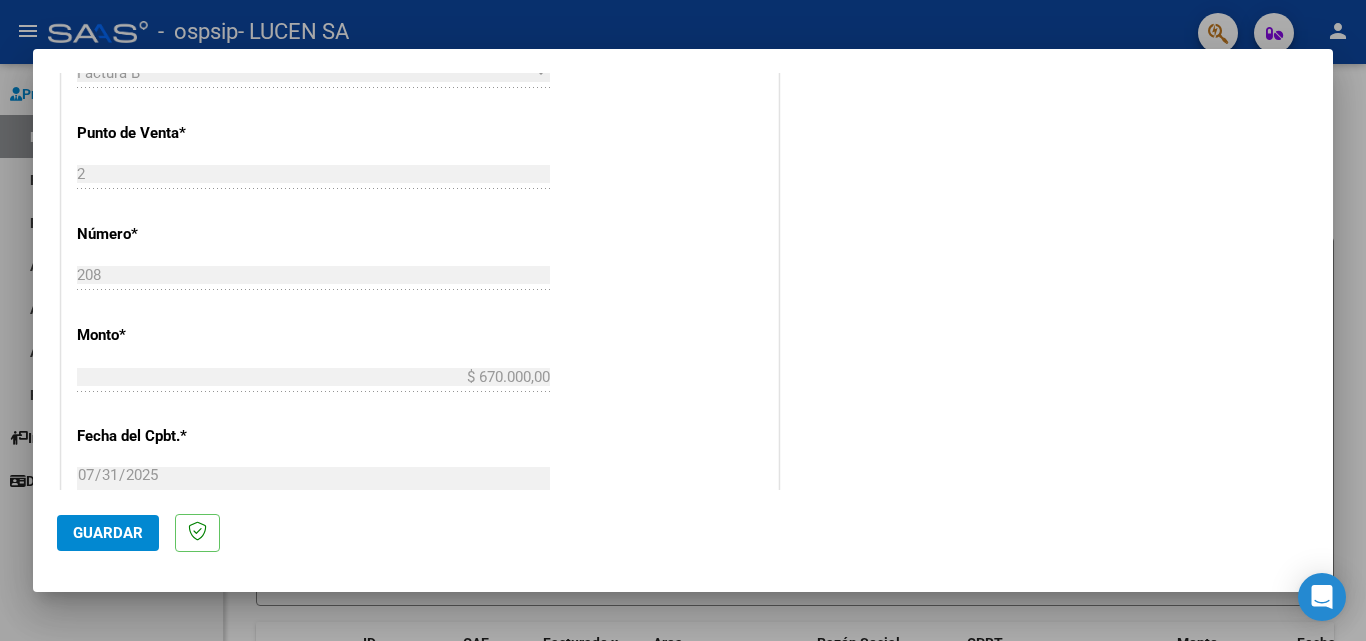 scroll, scrollTop: 600, scrollLeft: 0, axis: vertical 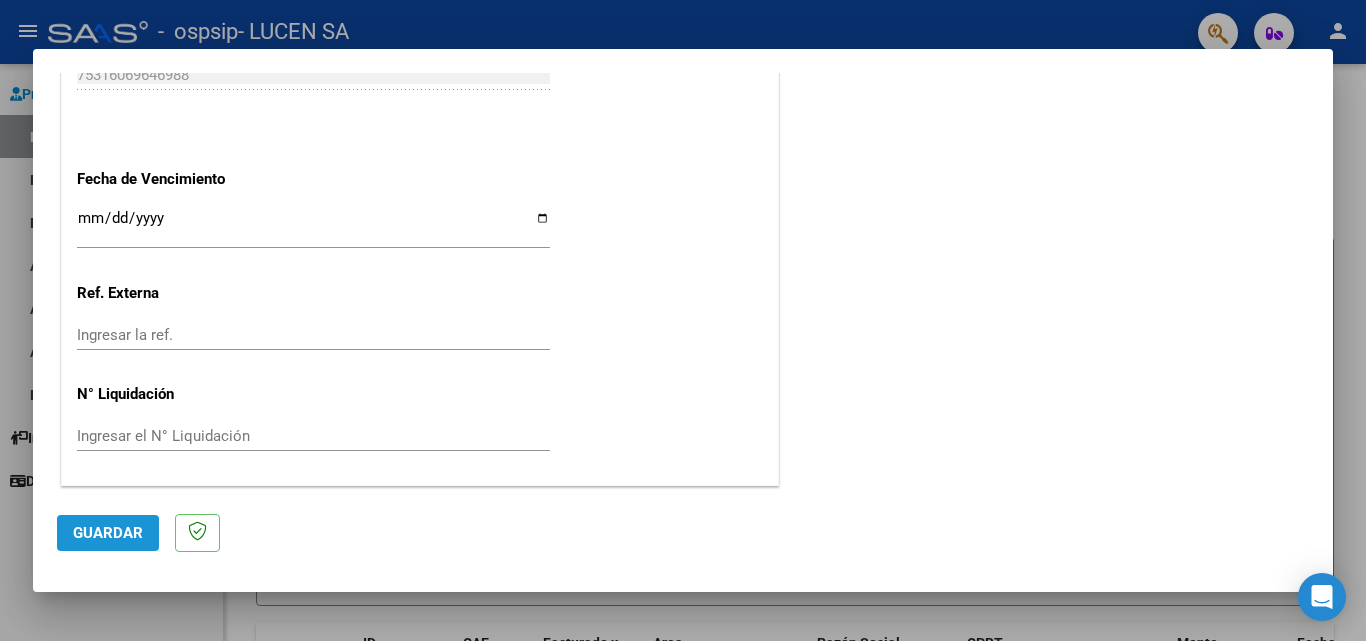 click on "Guardar" 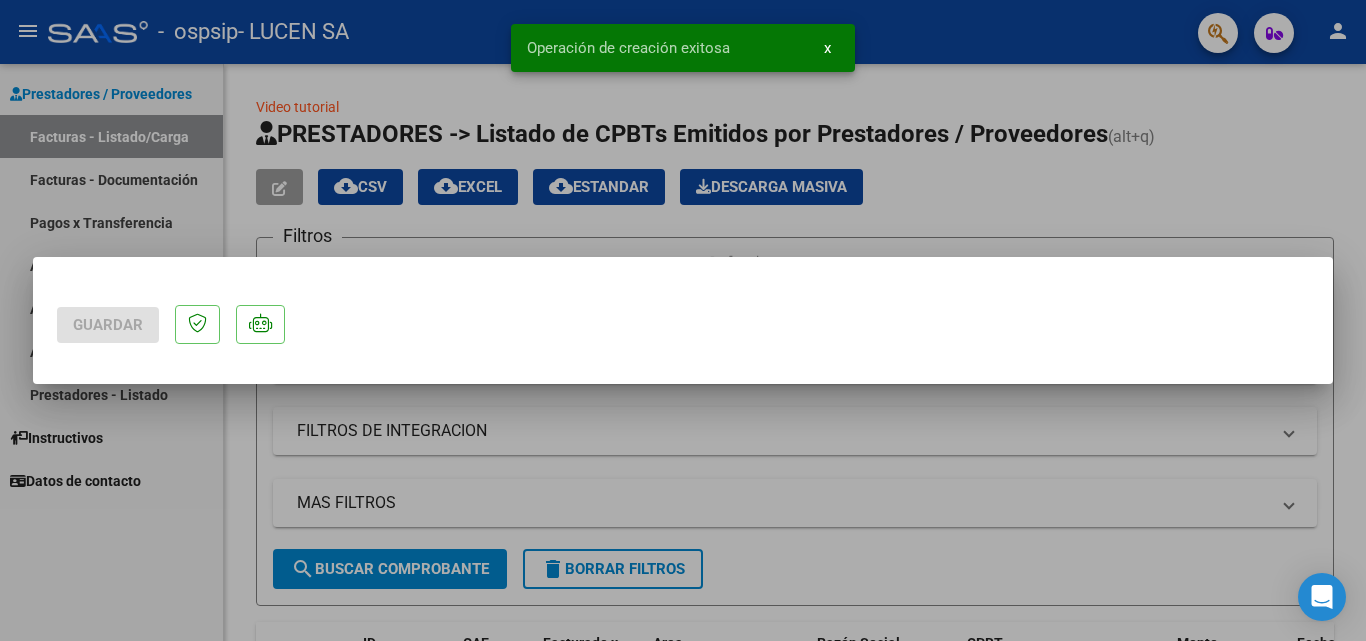 scroll, scrollTop: 0, scrollLeft: 0, axis: both 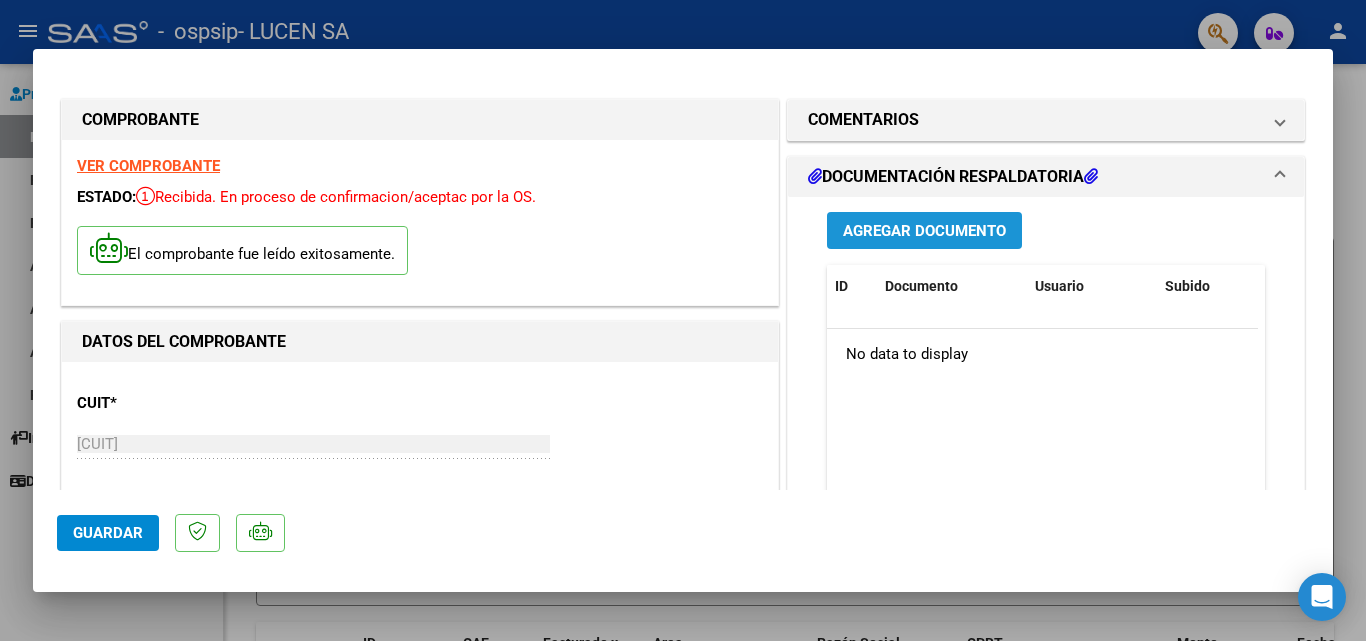 click on "Agregar Documento" at bounding box center [924, 231] 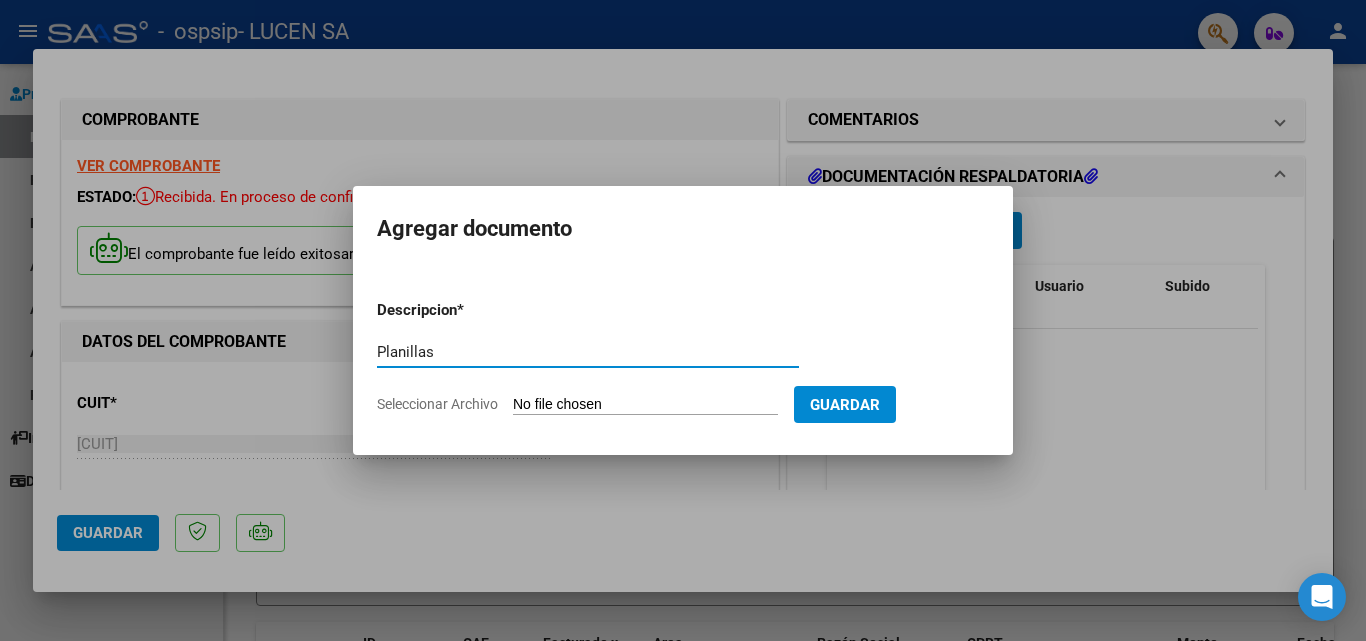 type on "Planillas" 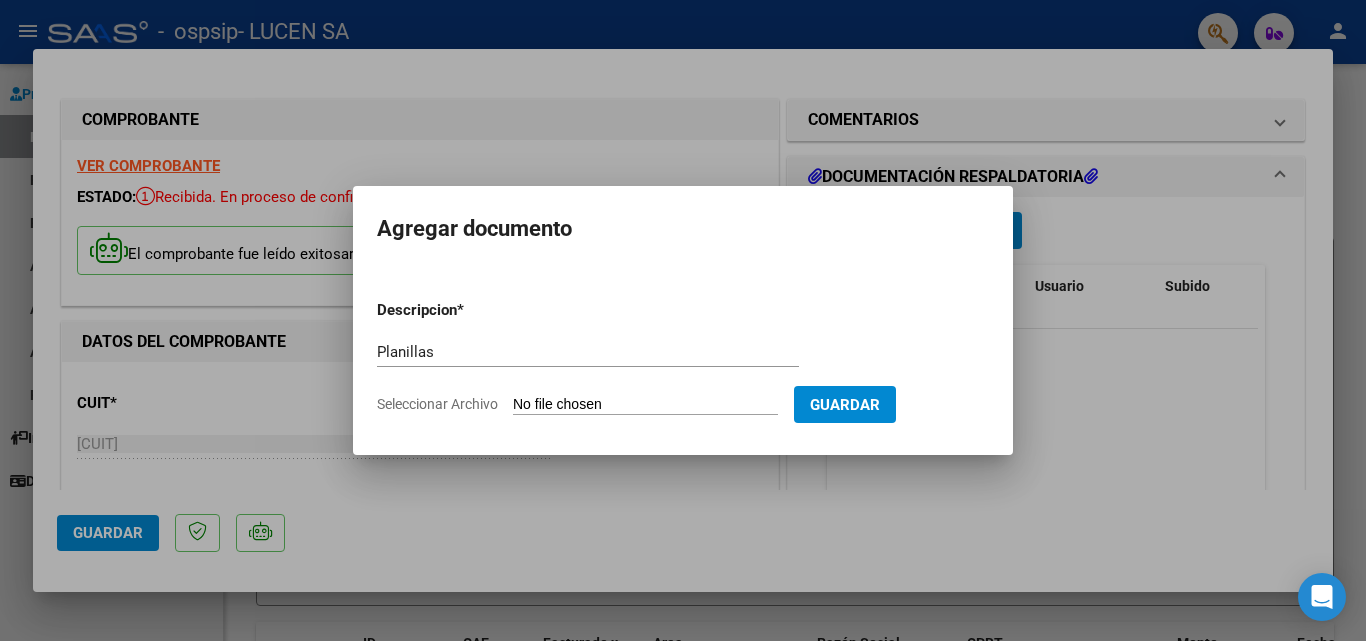 click on "Seleccionar Archivo" at bounding box center [645, 405] 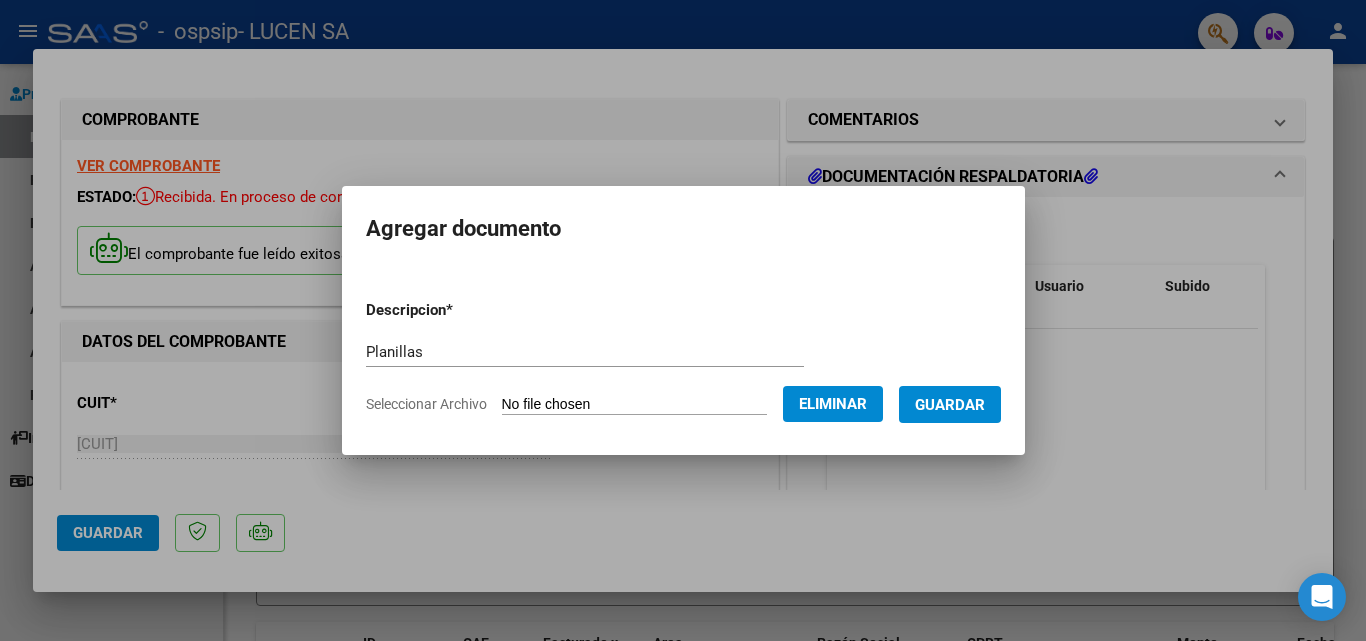 click on "Guardar" at bounding box center (950, 405) 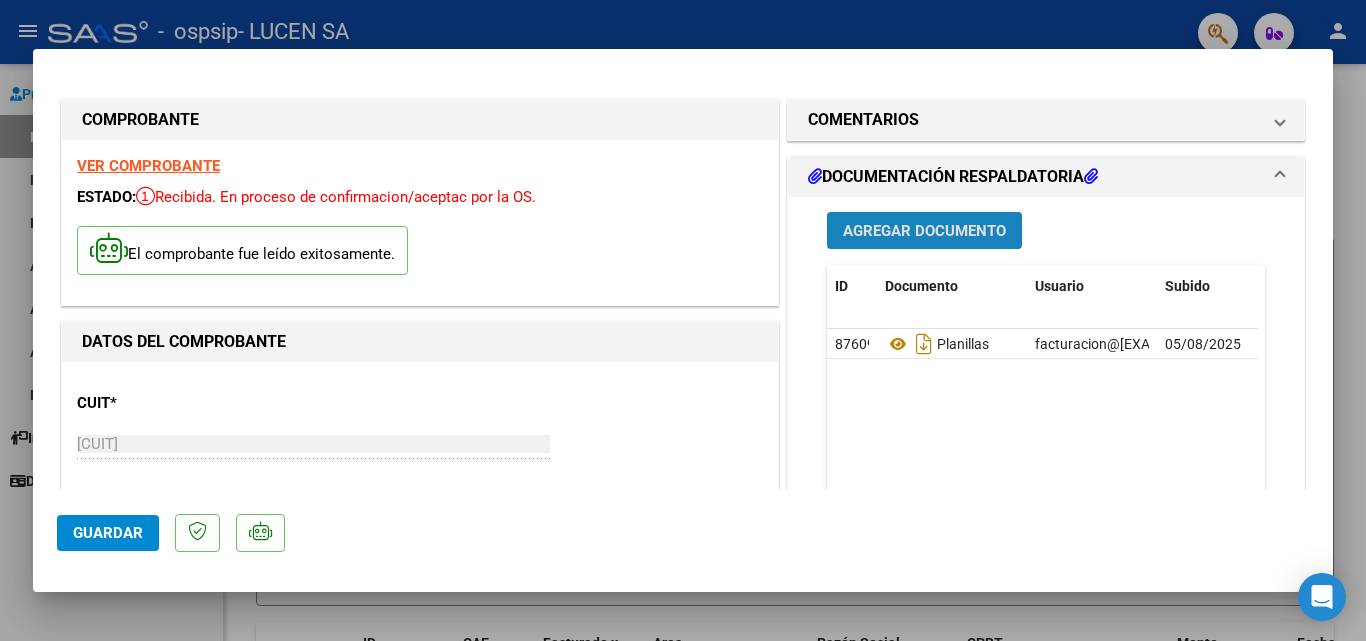 click on "Agregar Documento" at bounding box center (924, 231) 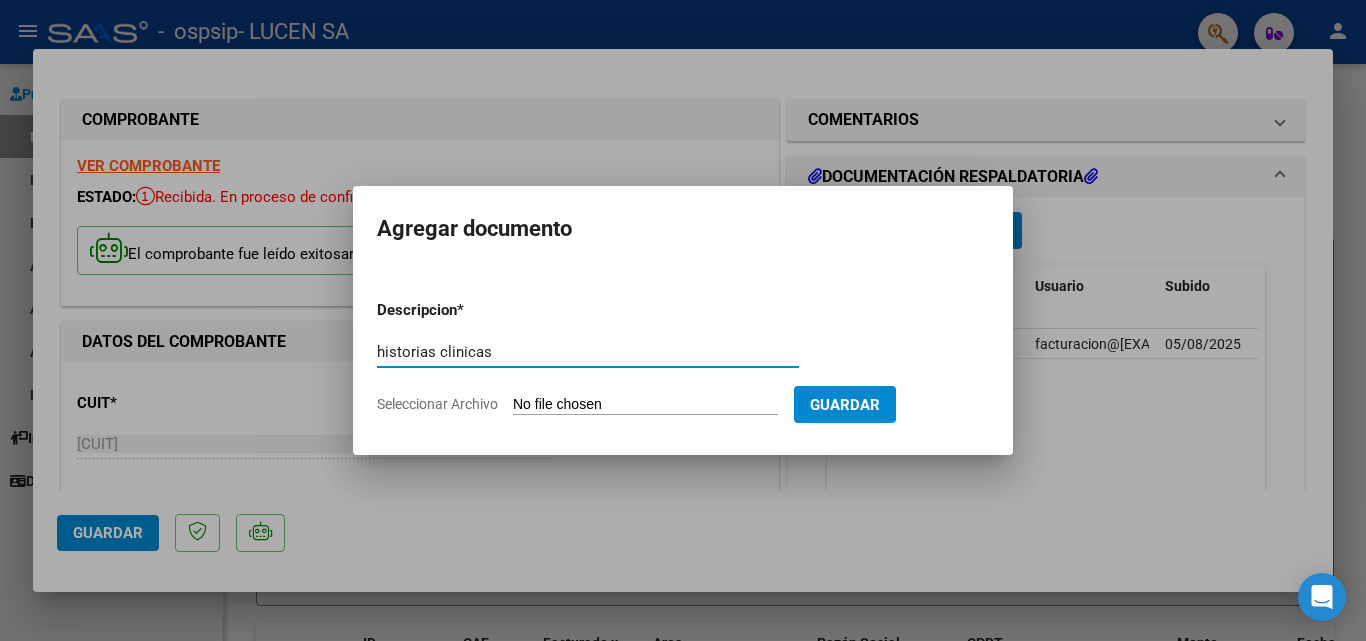 type on "historias clinicas" 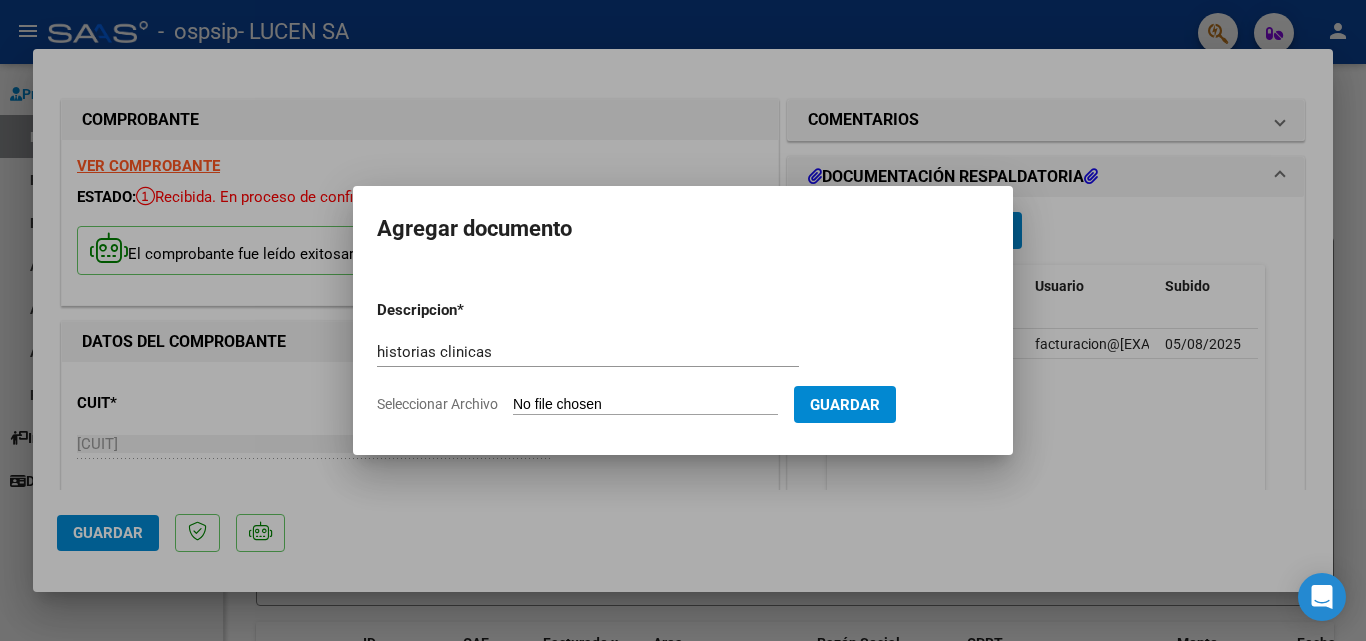 type on "C:\fakepath\[NAME].pdf" 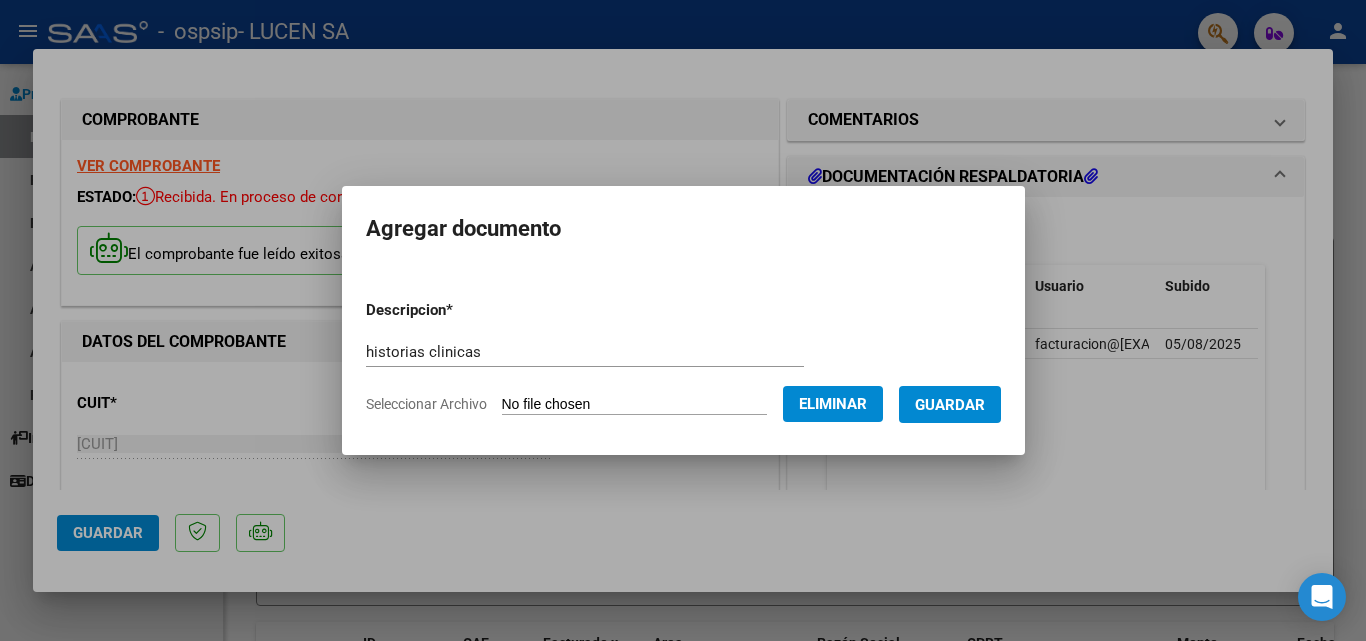 click on "Guardar" at bounding box center (950, 405) 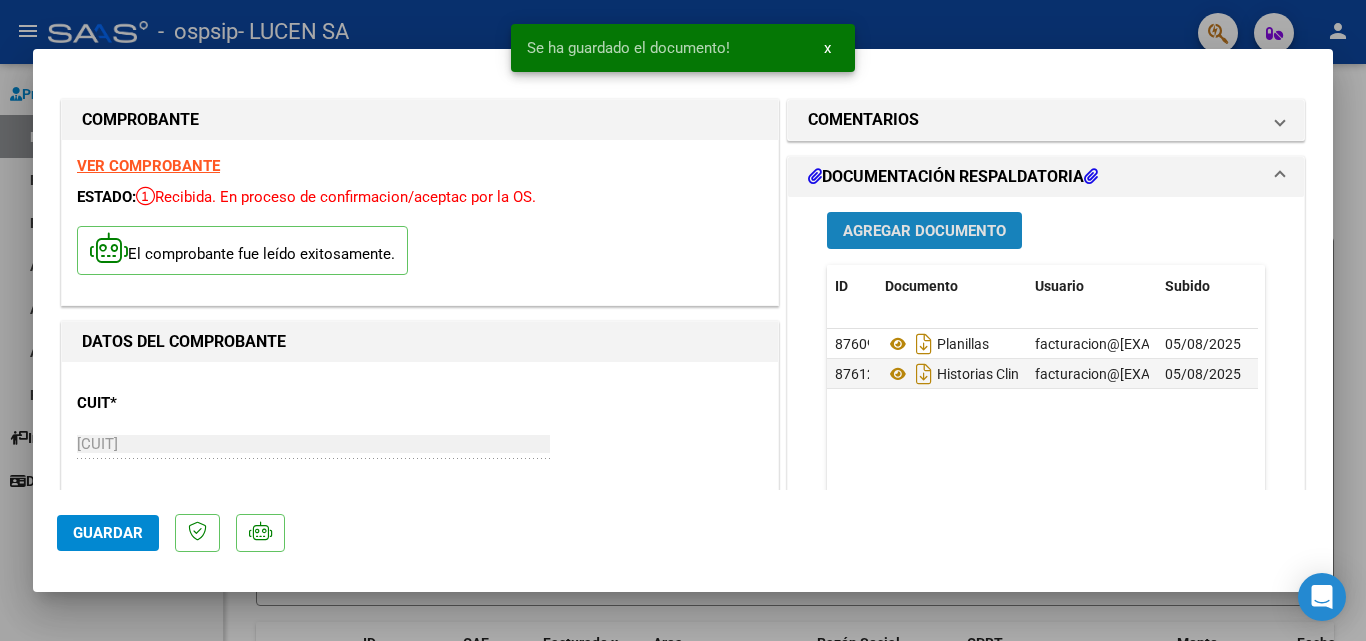 click on "Agregar Documento" at bounding box center [924, 231] 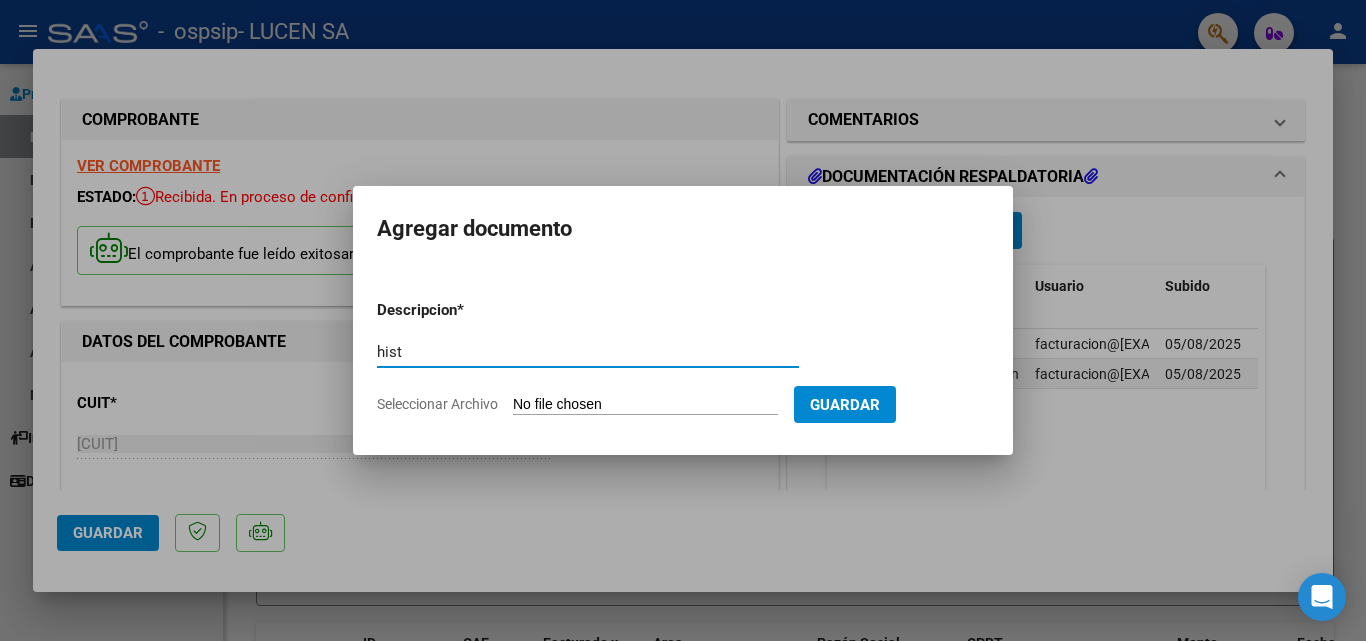 type on "histo" 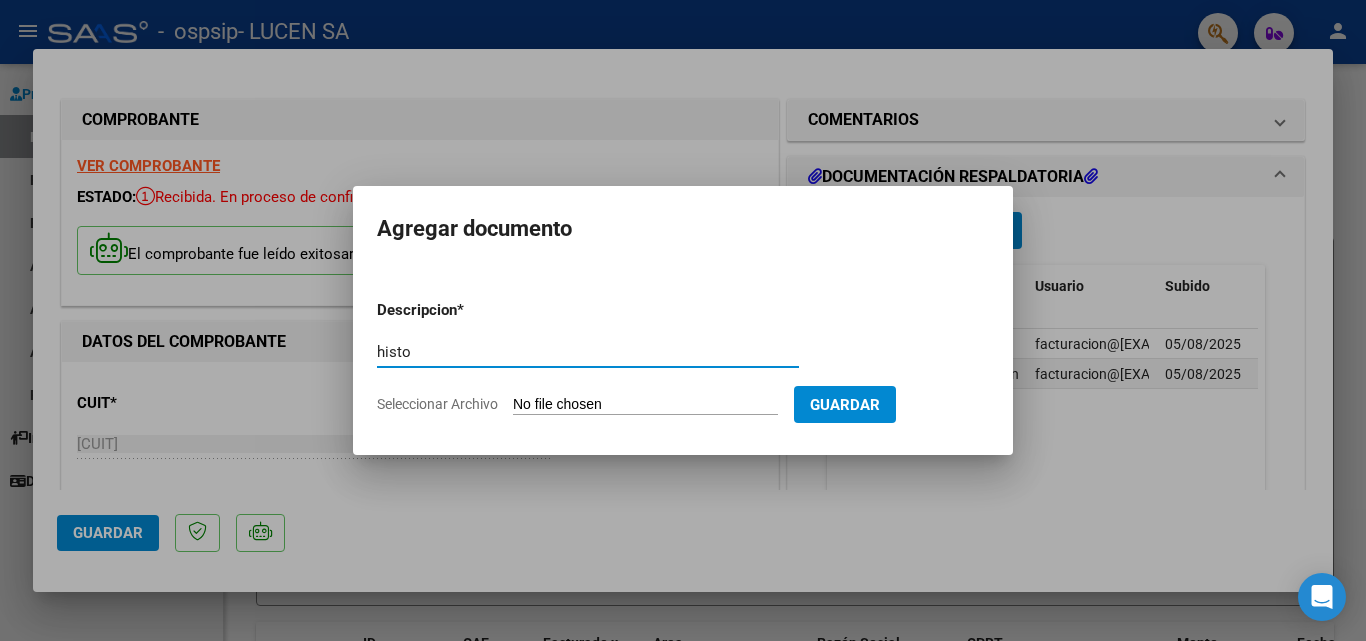 drag, startPoint x: 510, startPoint y: 354, endPoint x: 337, endPoint y: 335, distance: 174.04022 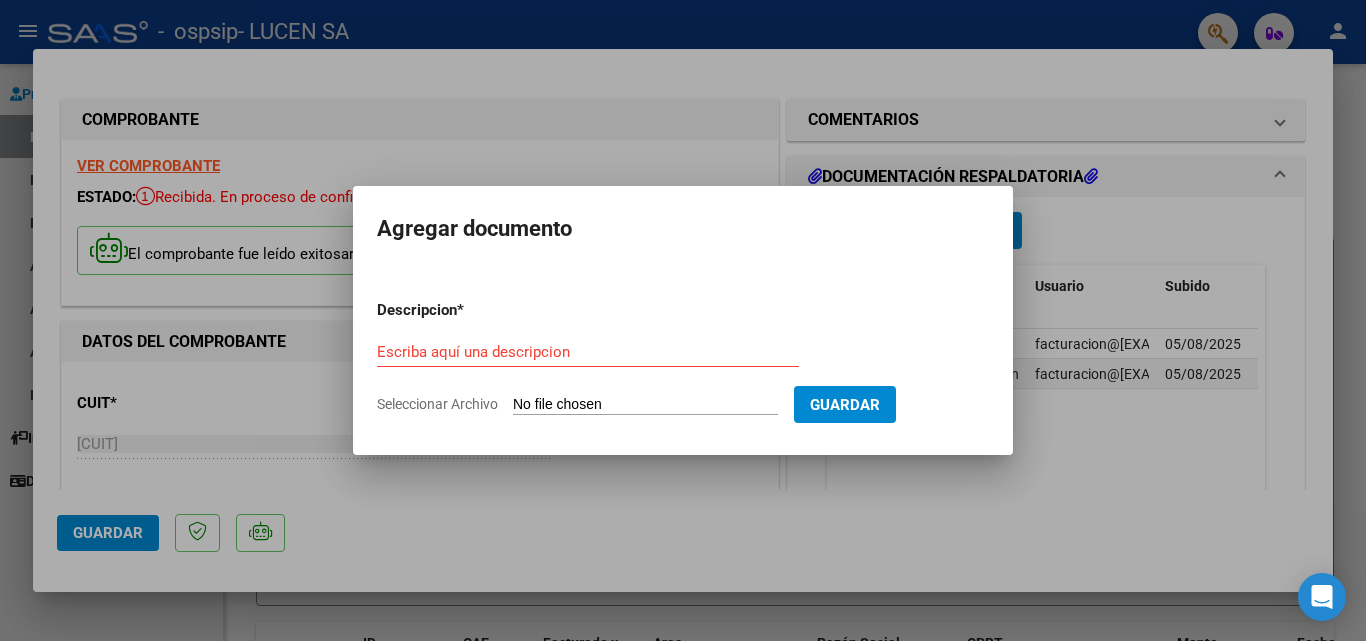 click at bounding box center [683, 320] 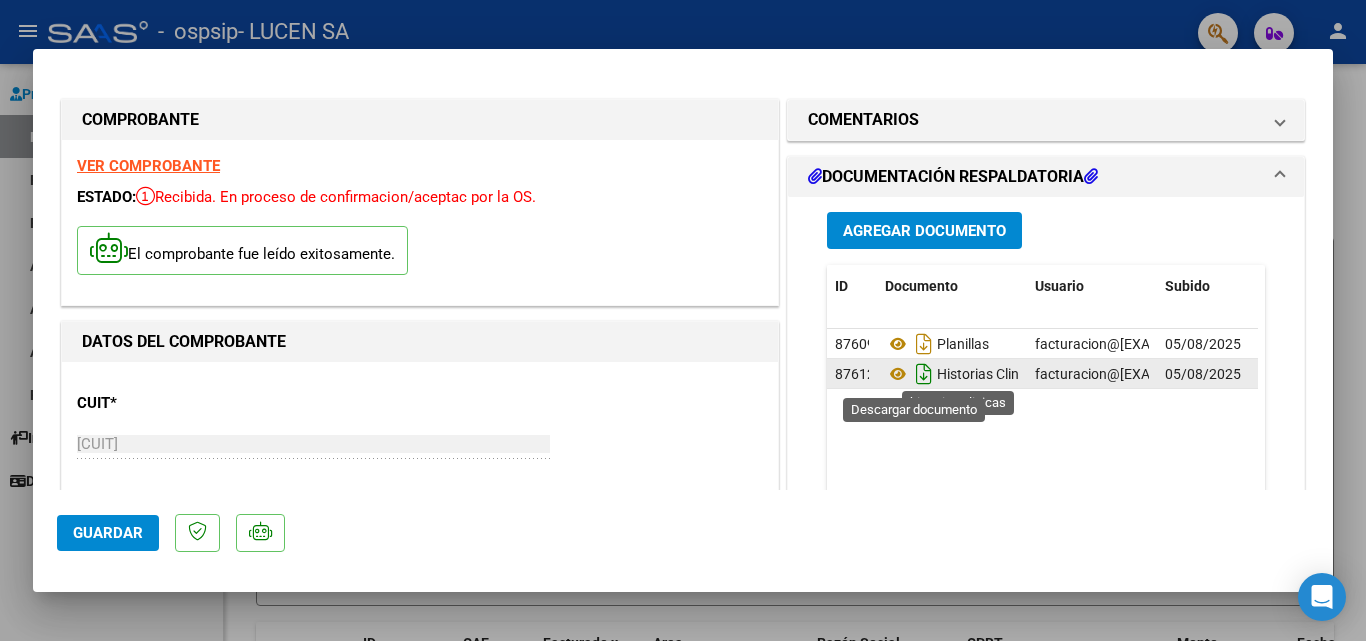 click 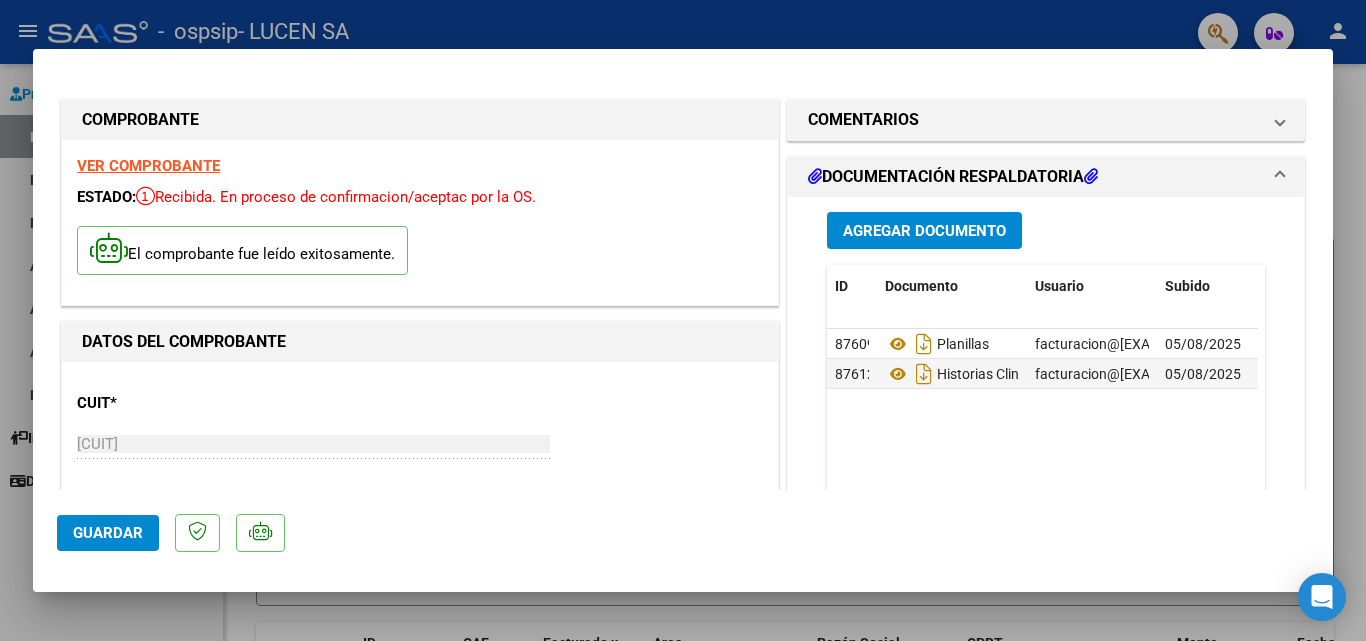 drag, startPoint x: 1095, startPoint y: 372, endPoint x: 1026, endPoint y: 425, distance: 87.005745 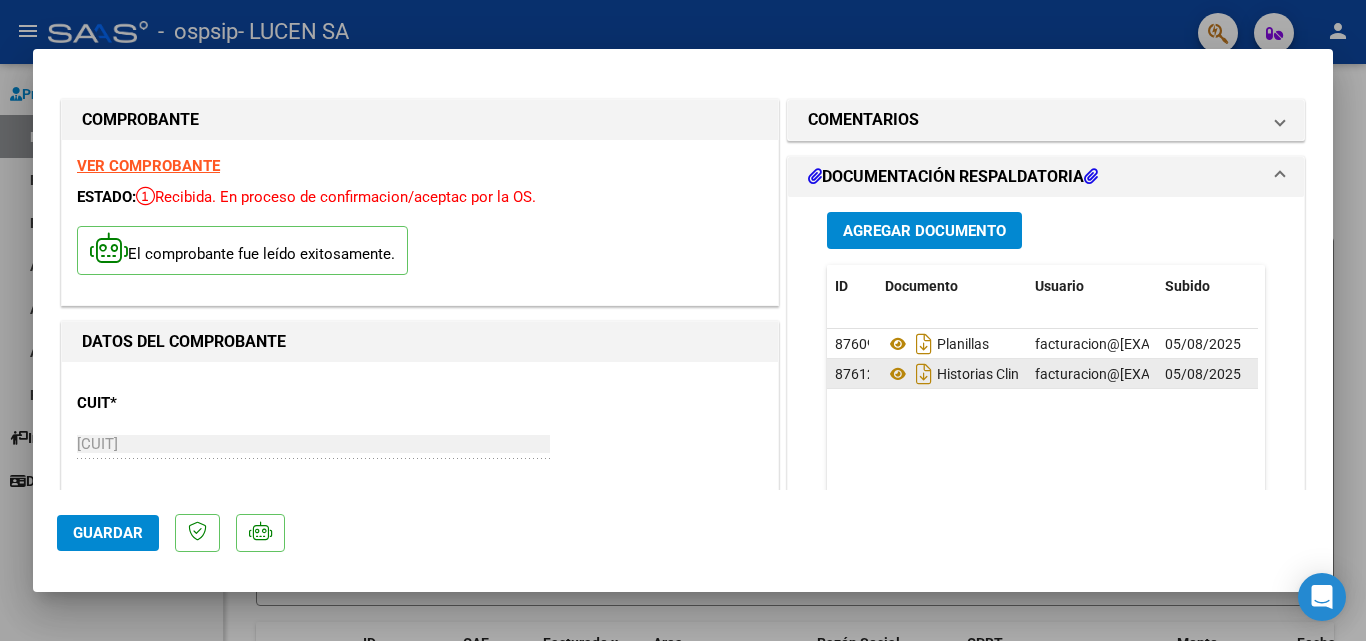 click on "05/08/2025" 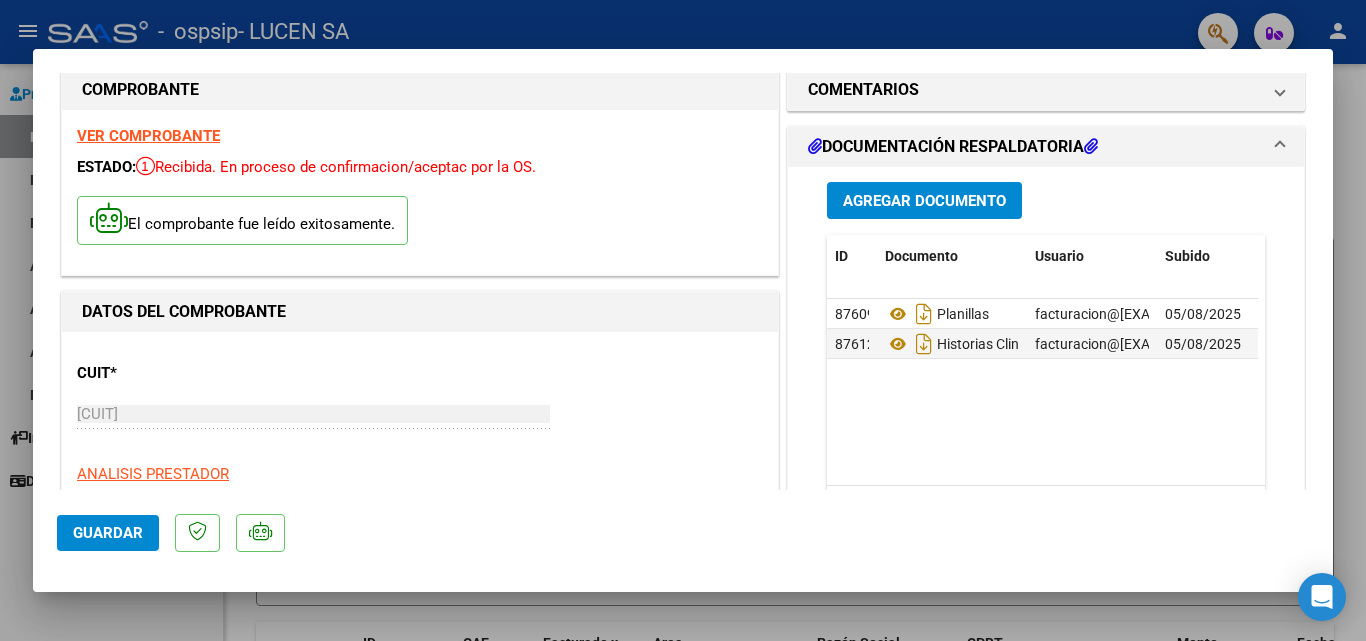 scroll, scrollTop: 0, scrollLeft: 0, axis: both 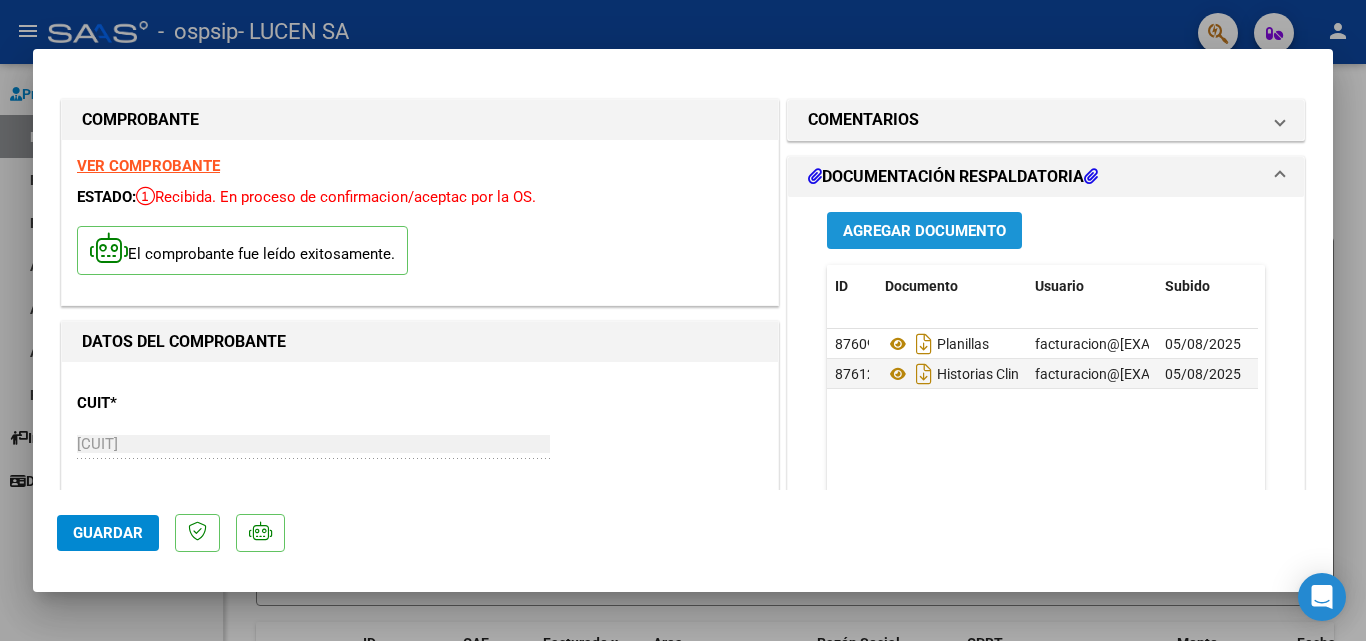 click on "Agregar Documento" at bounding box center (924, 231) 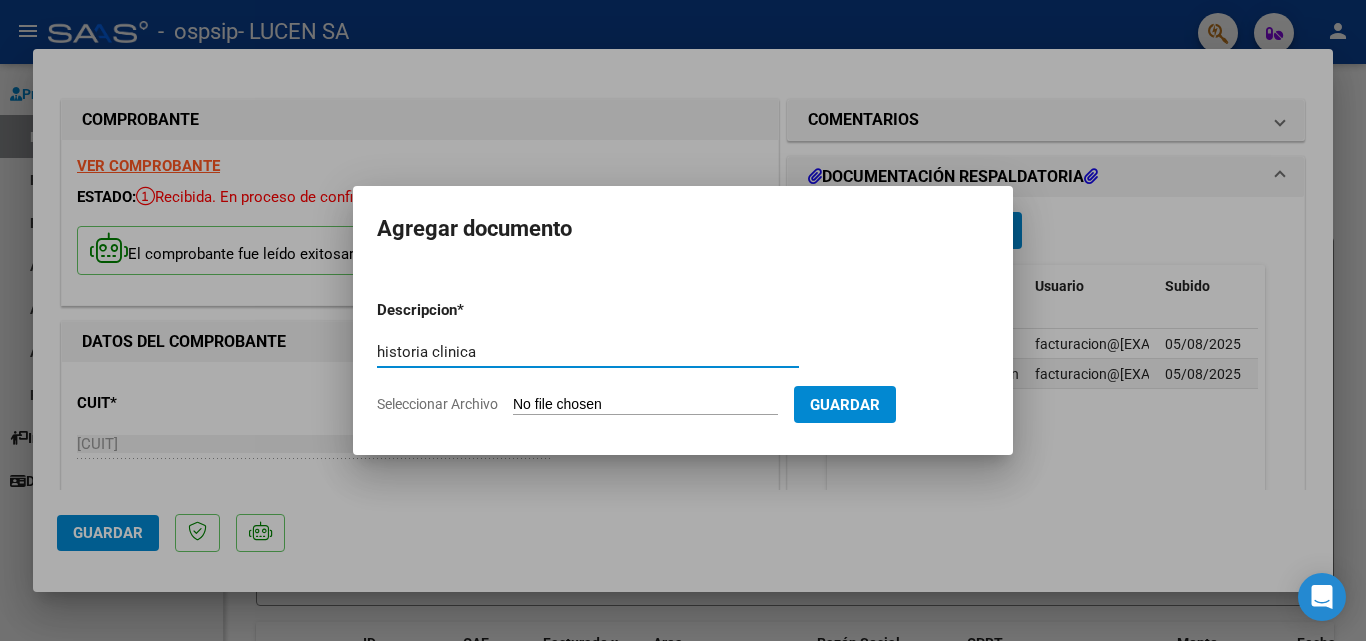 type on "historia clinica" 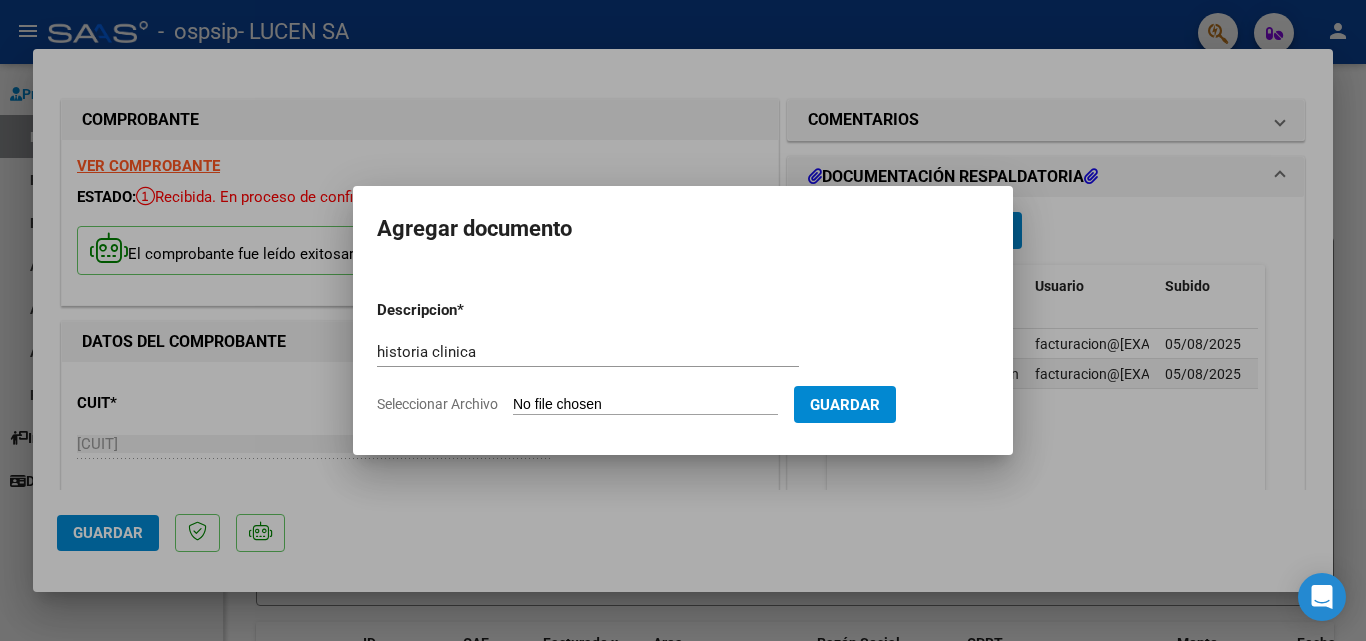 type on "C:\fakepath\[NAME].pdf" 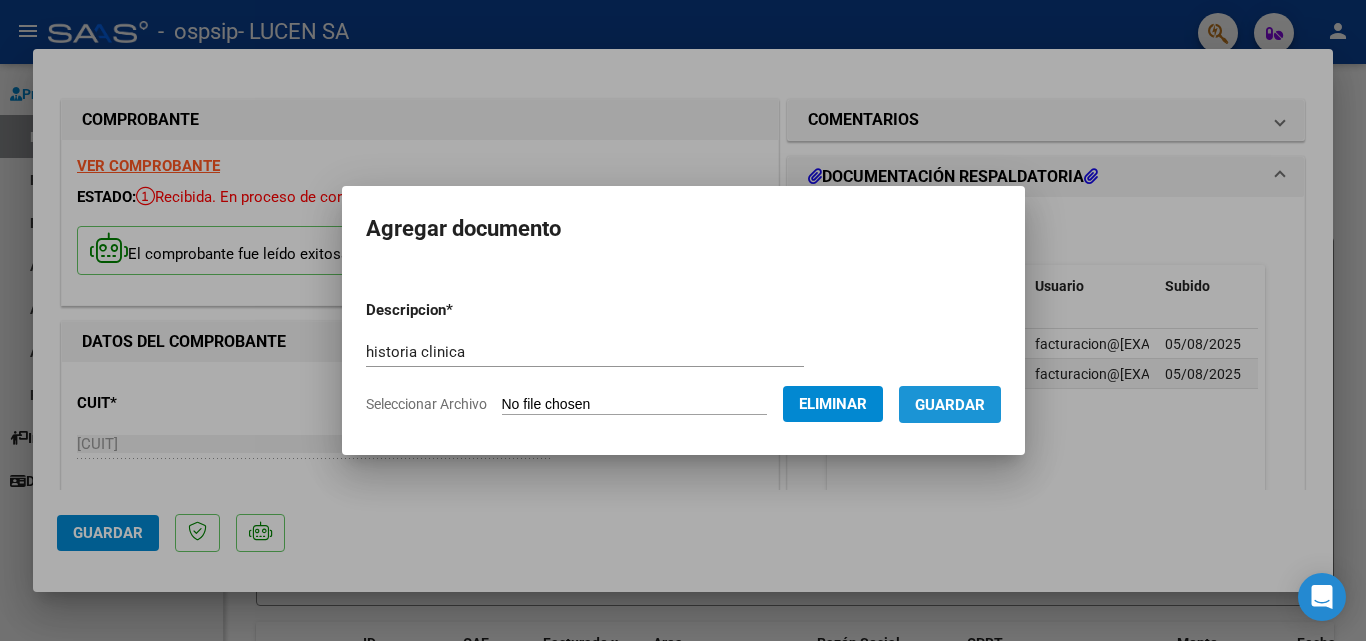 click on "Guardar" at bounding box center (950, 405) 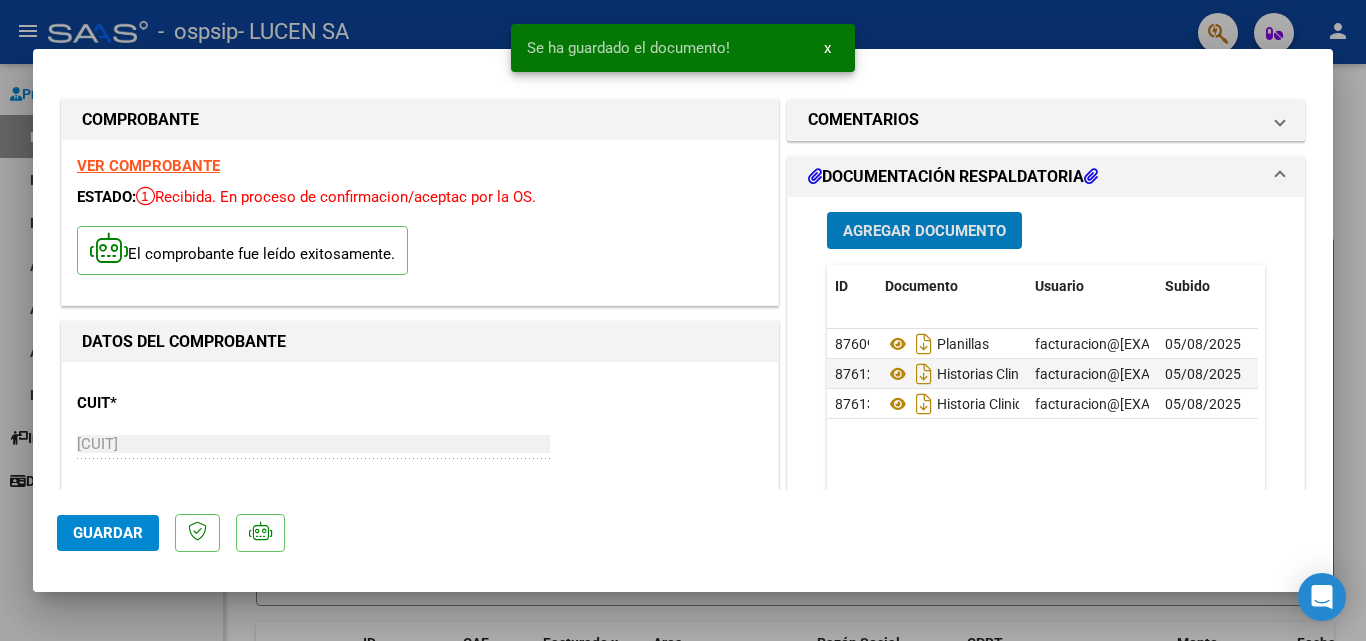 click on "Agregar Documento" at bounding box center [924, 231] 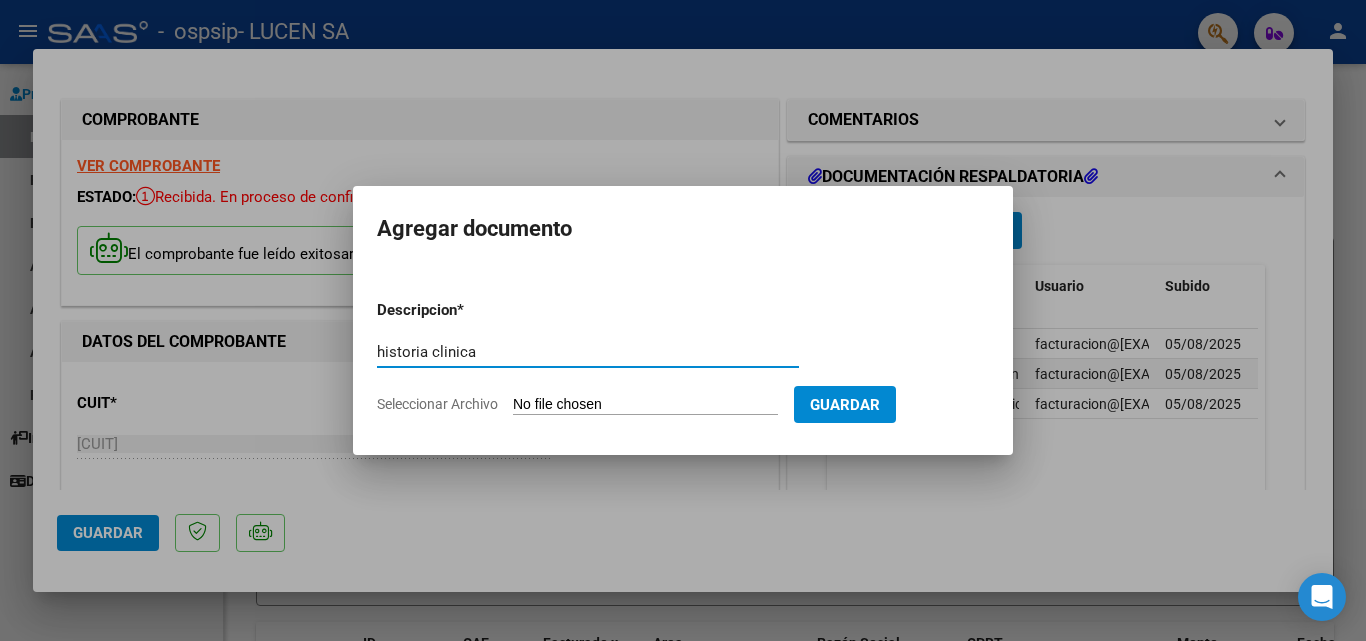 type on "historia clinica" 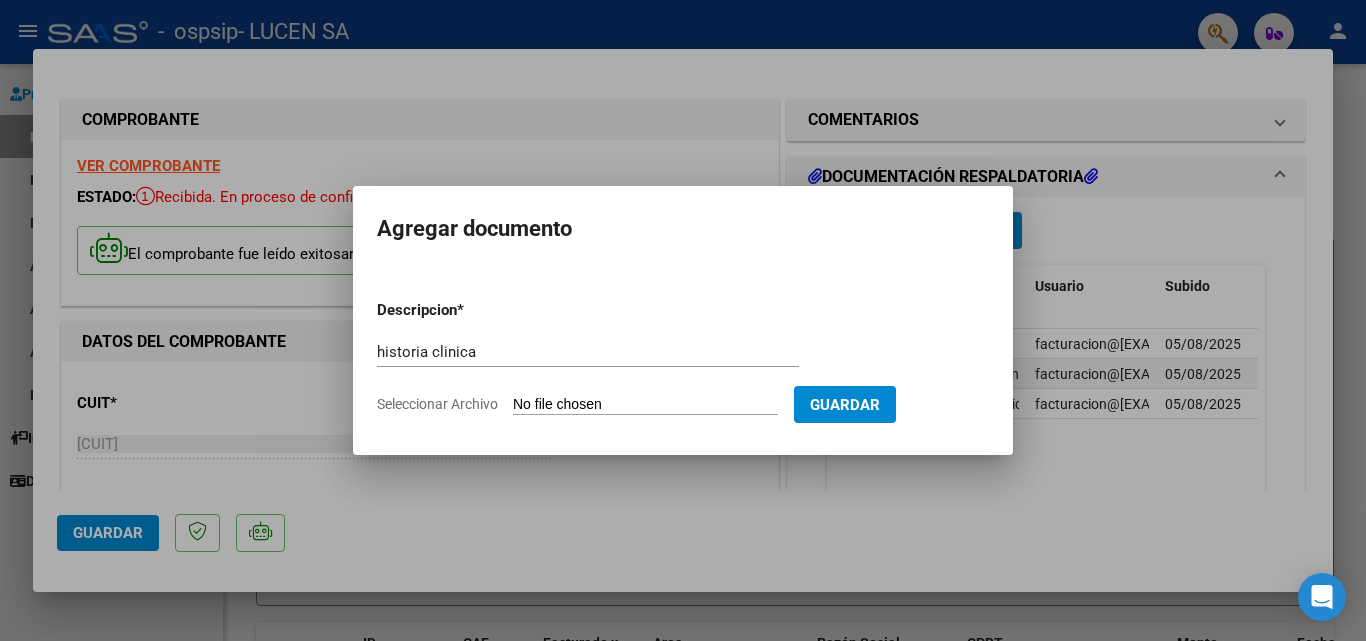 click on "Seleccionar Archivo" at bounding box center (645, 405) 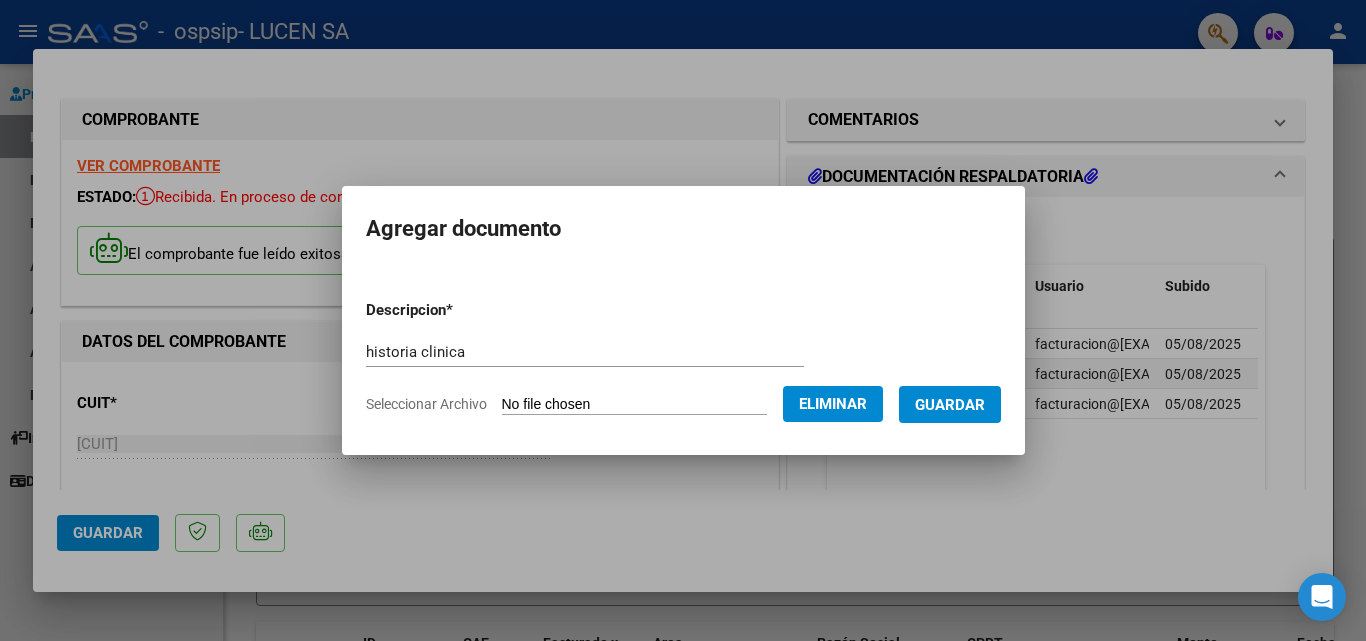 click on "Guardar" at bounding box center [950, 404] 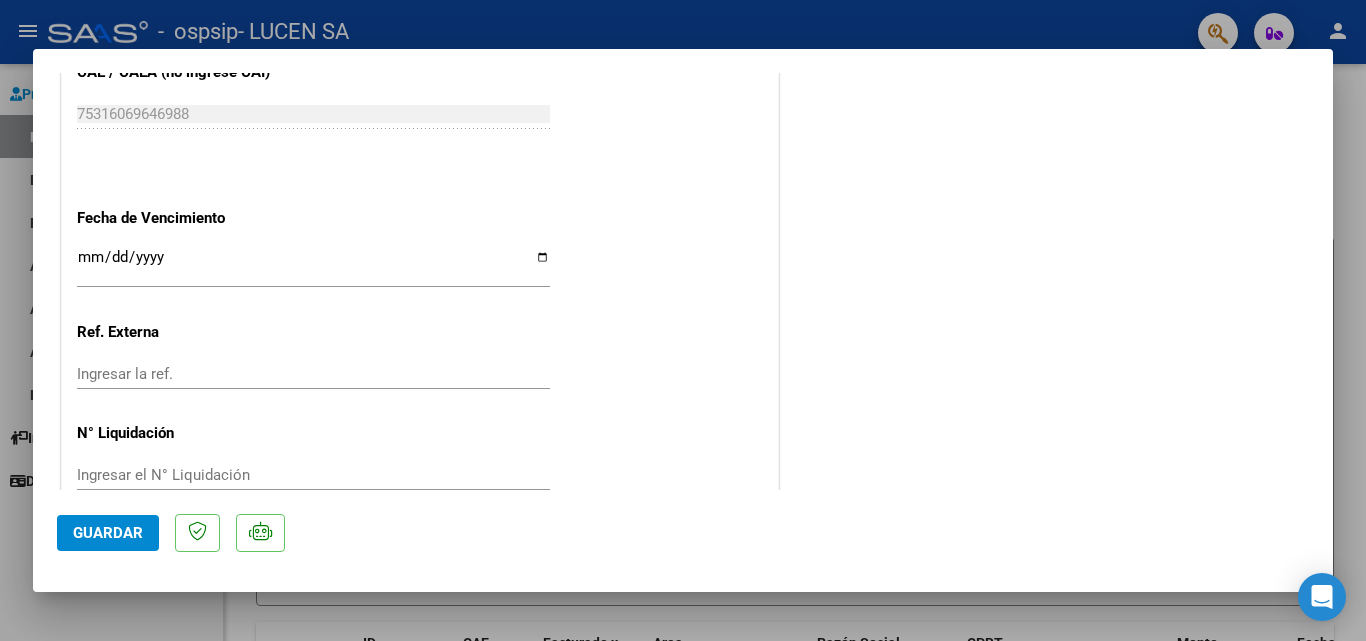 scroll, scrollTop: 1181, scrollLeft: 0, axis: vertical 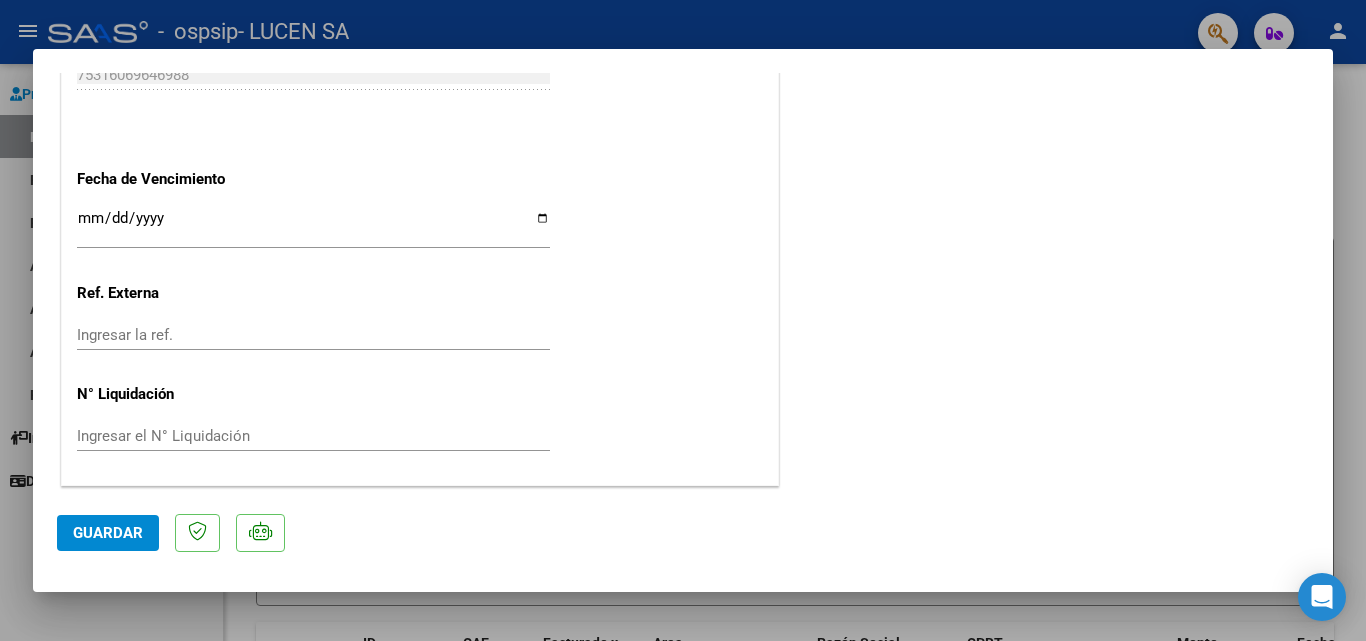 click on "Guardar" 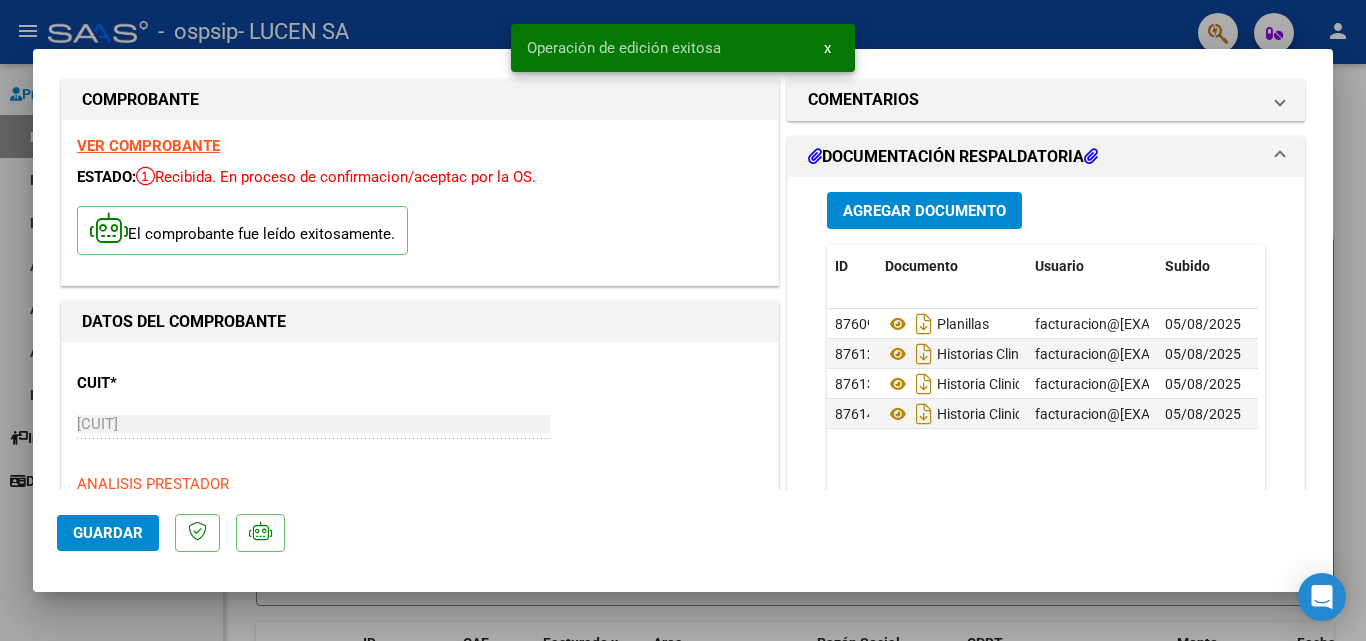 scroll, scrollTop: 0, scrollLeft: 0, axis: both 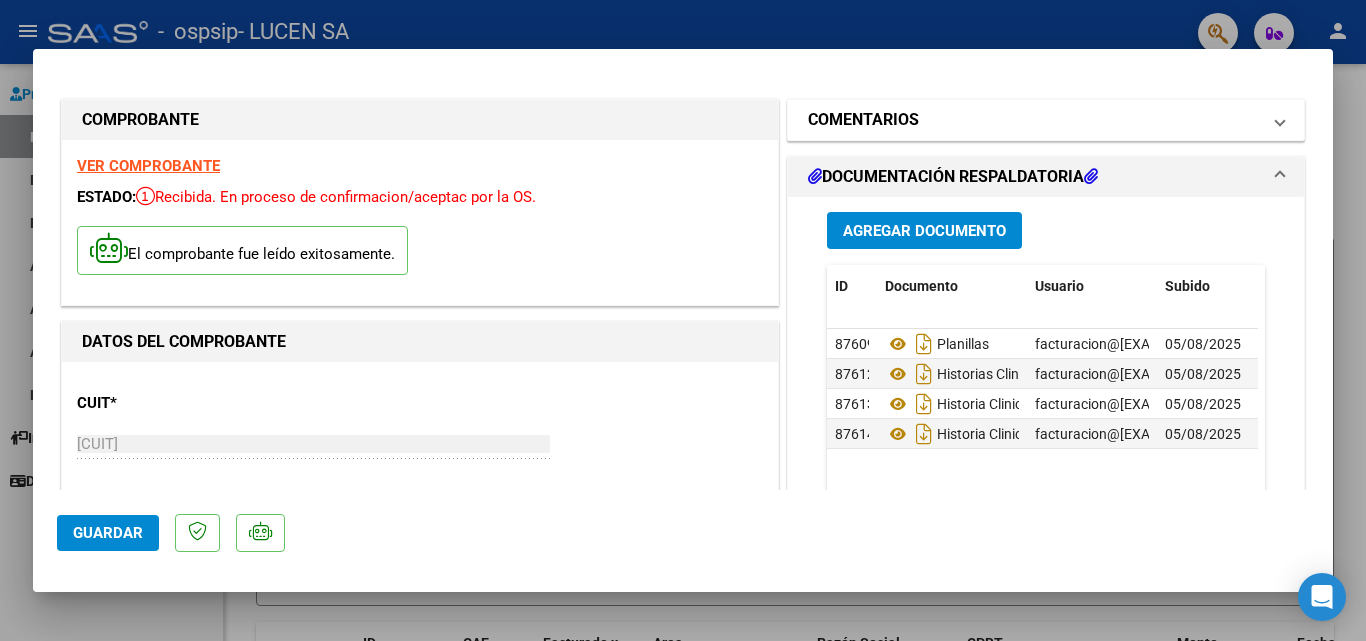 click at bounding box center (1280, 120) 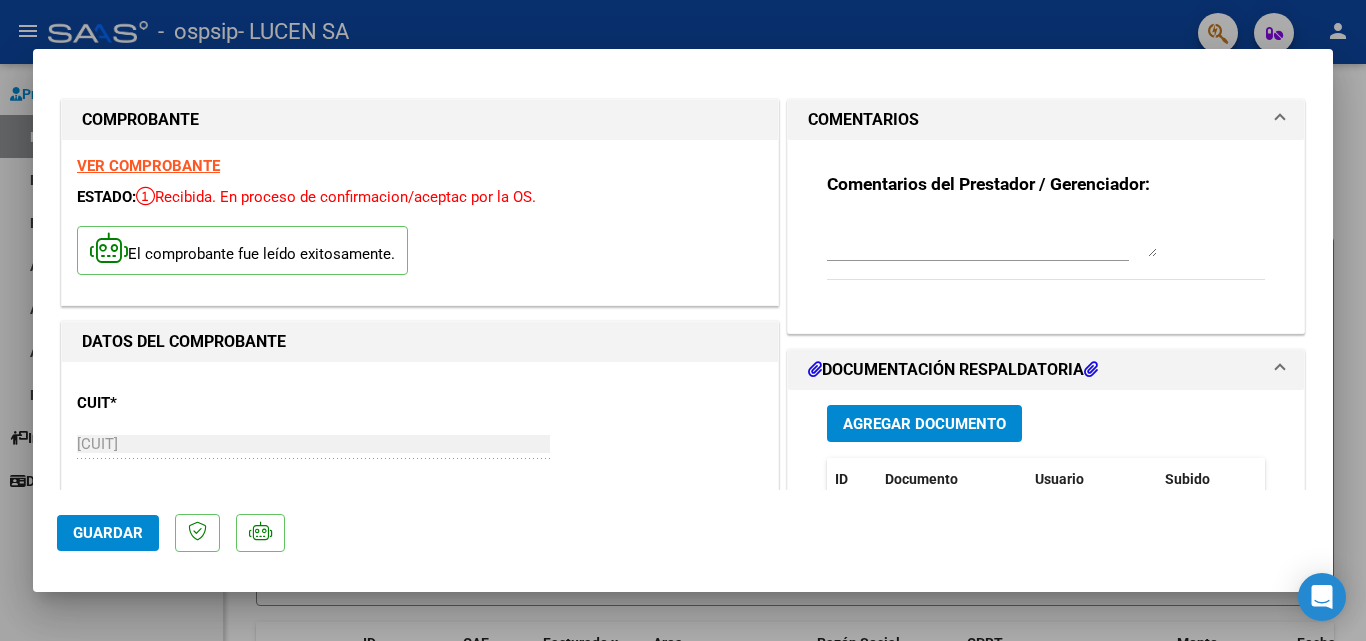 click at bounding box center [1280, 120] 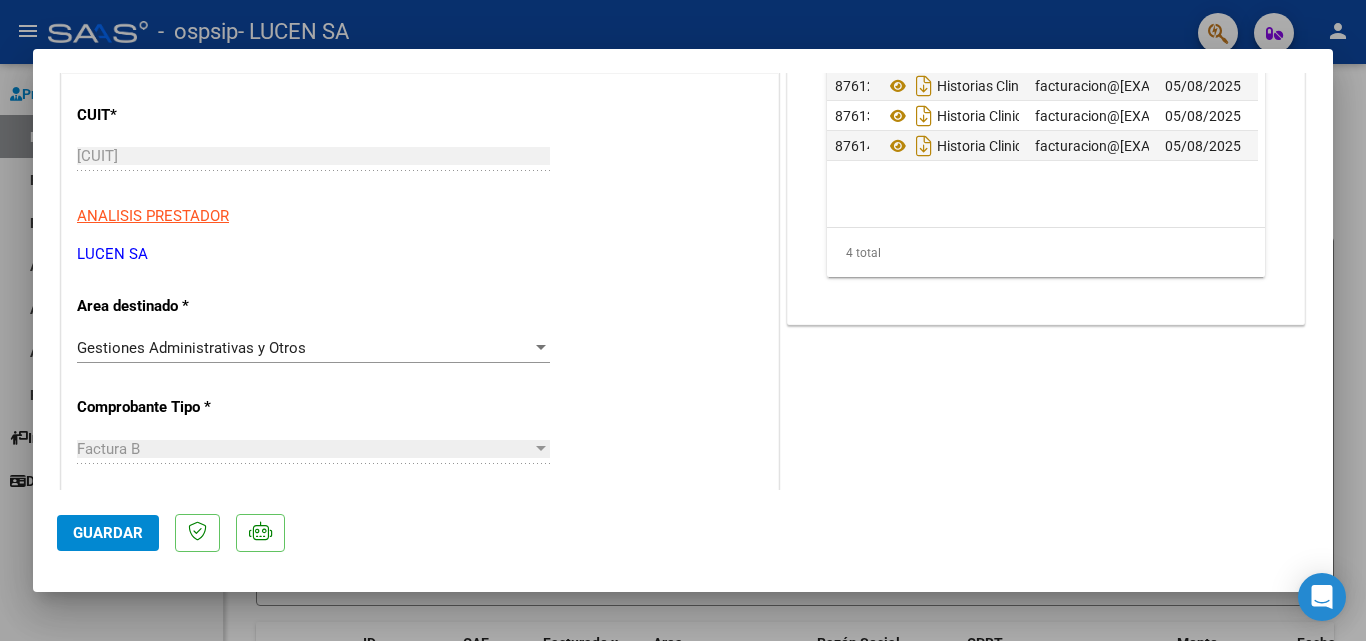 scroll, scrollTop: 0, scrollLeft: 0, axis: both 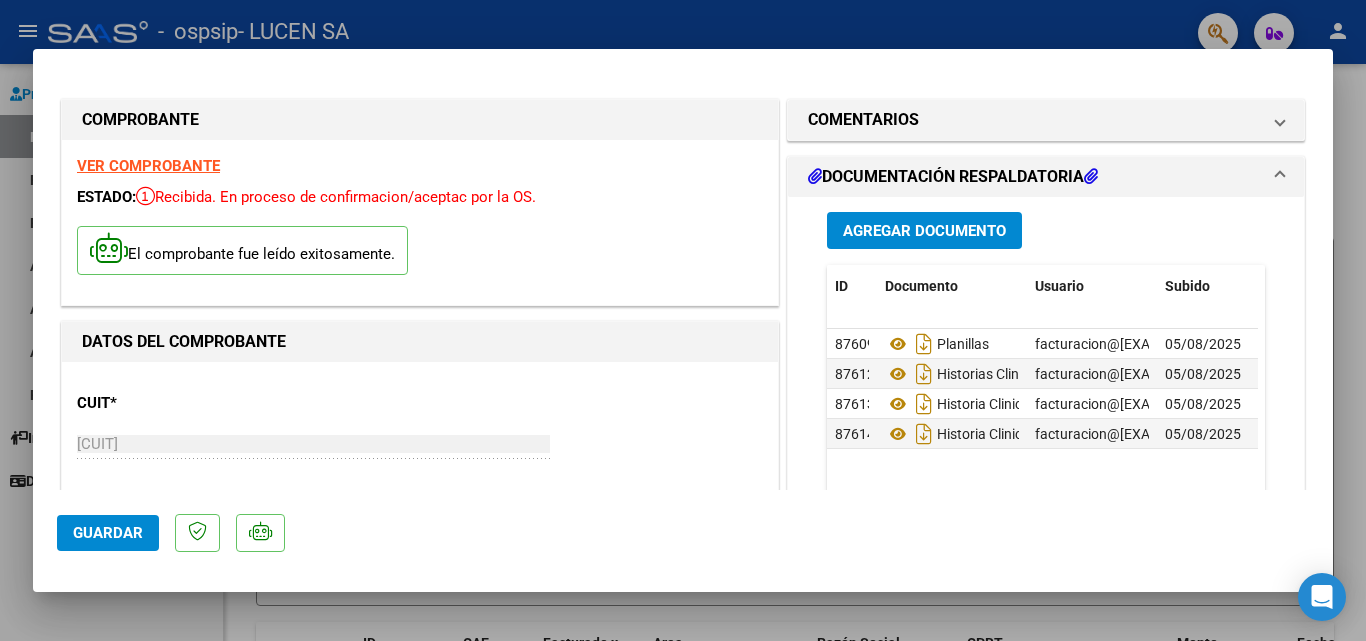 click at bounding box center (683, 320) 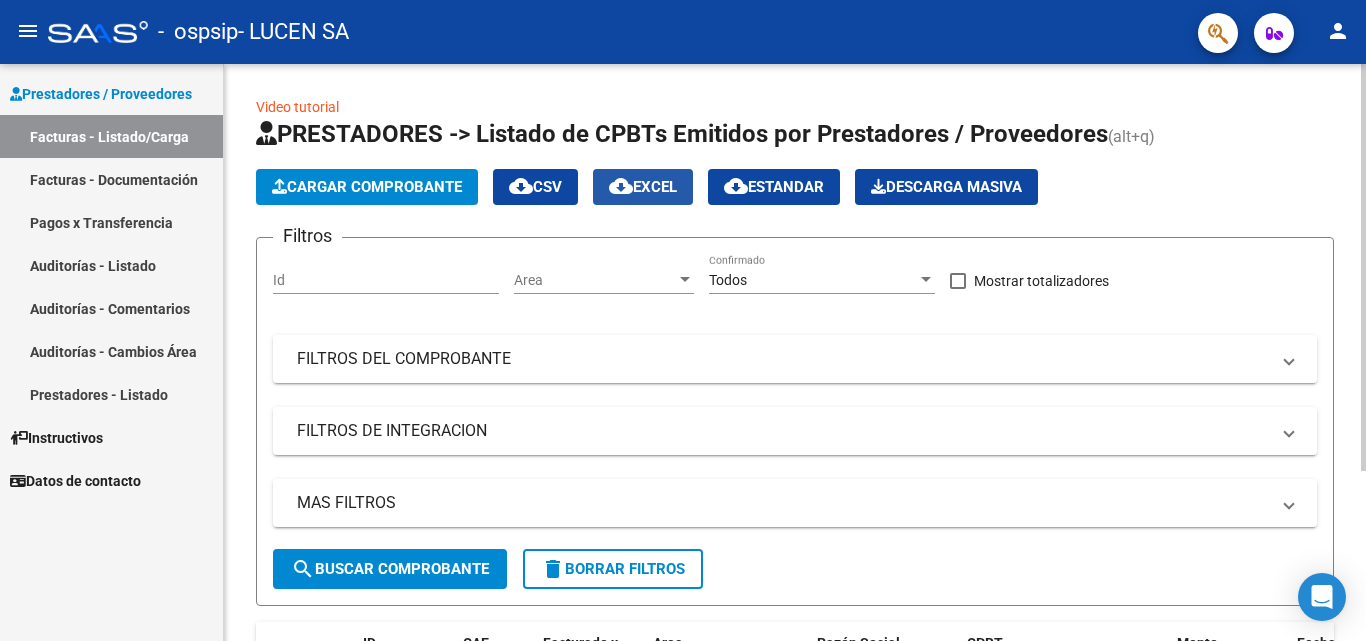 click on "cloud_download  EXCEL" 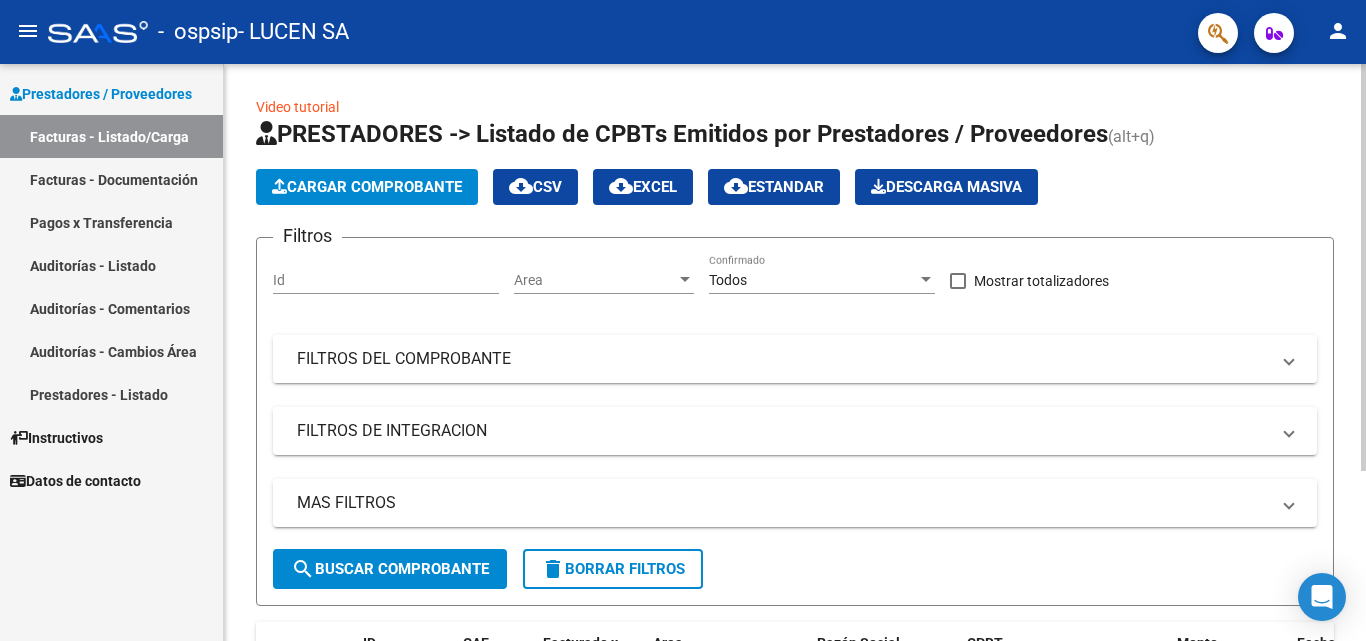 click on "FILTROS DEL COMPROBANTE" at bounding box center [795, 359] 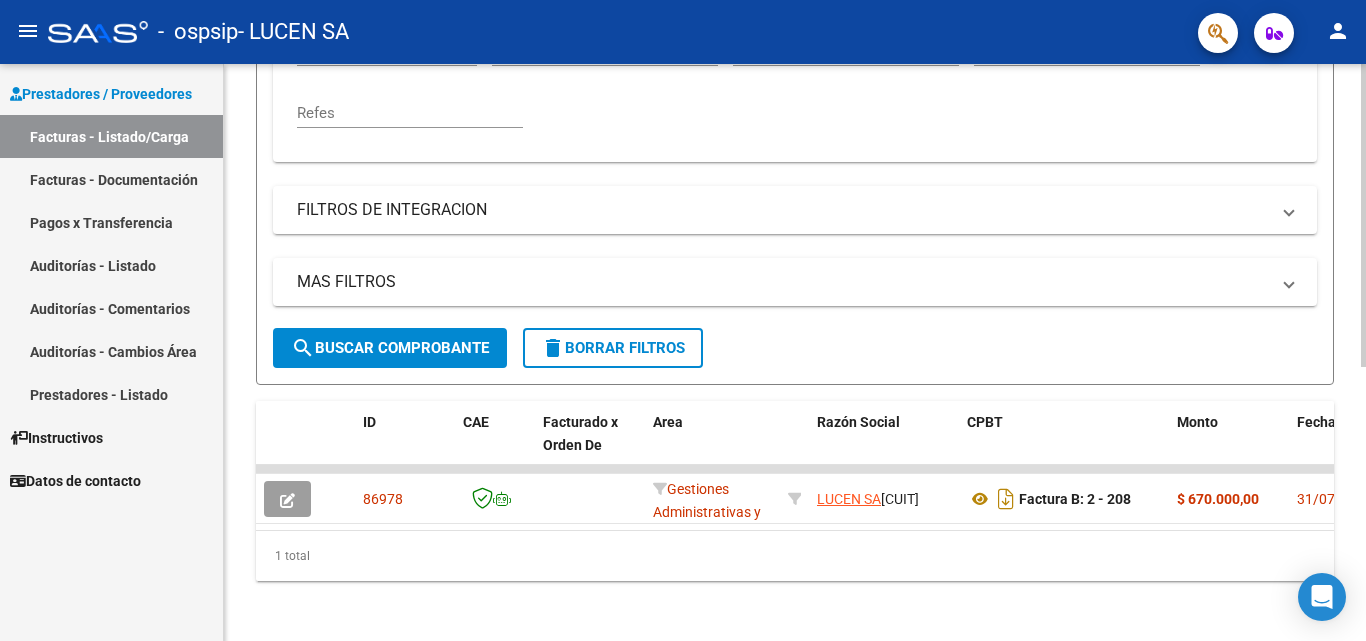 scroll, scrollTop: 520, scrollLeft: 0, axis: vertical 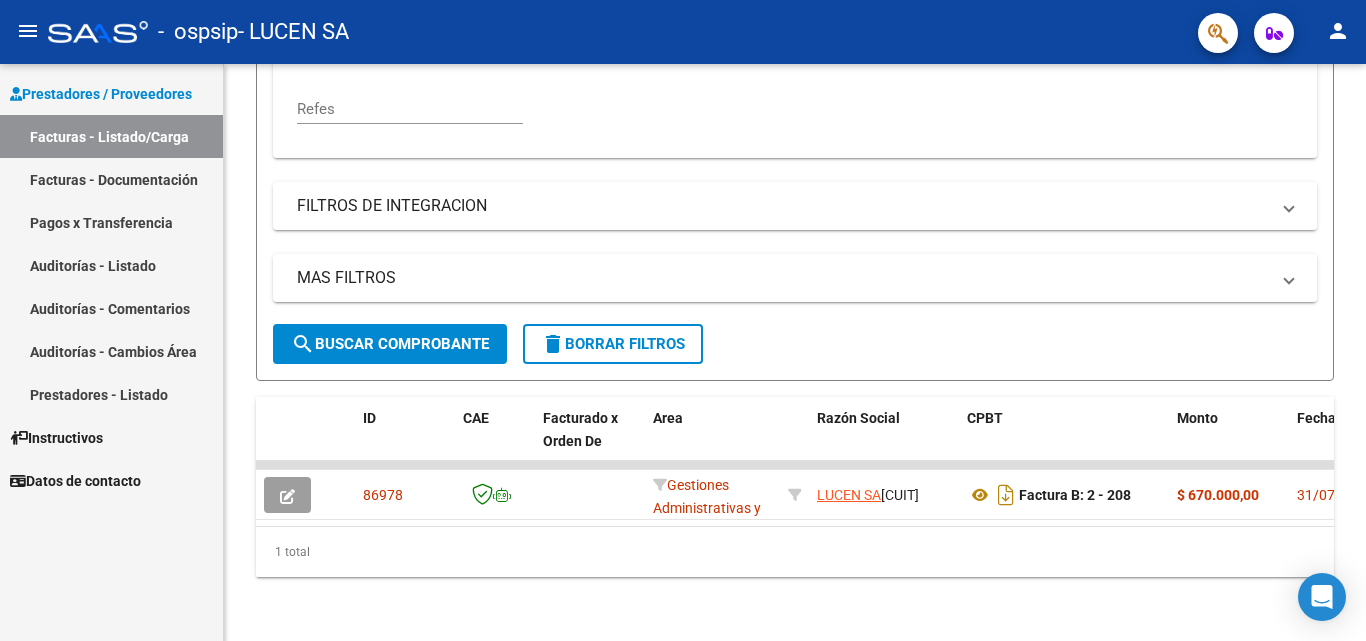 click on "Prestadores / Proveedores" at bounding box center [101, 94] 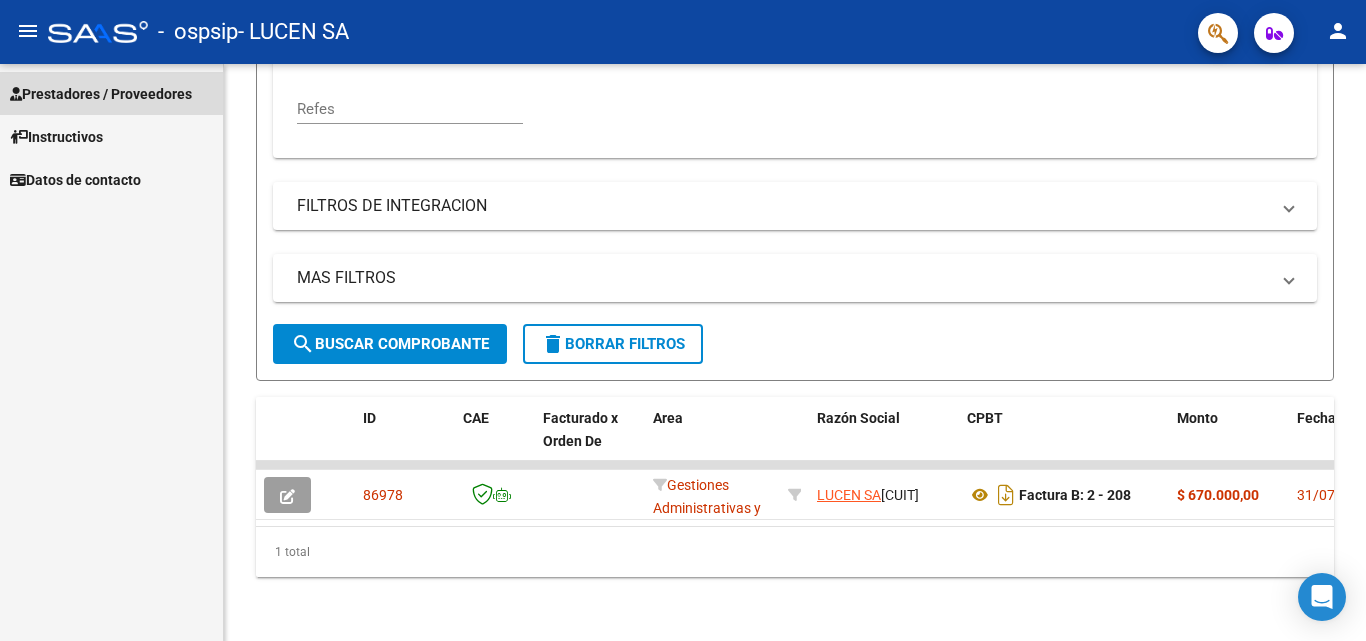 click on "Prestadores / Proveedores" at bounding box center [101, 94] 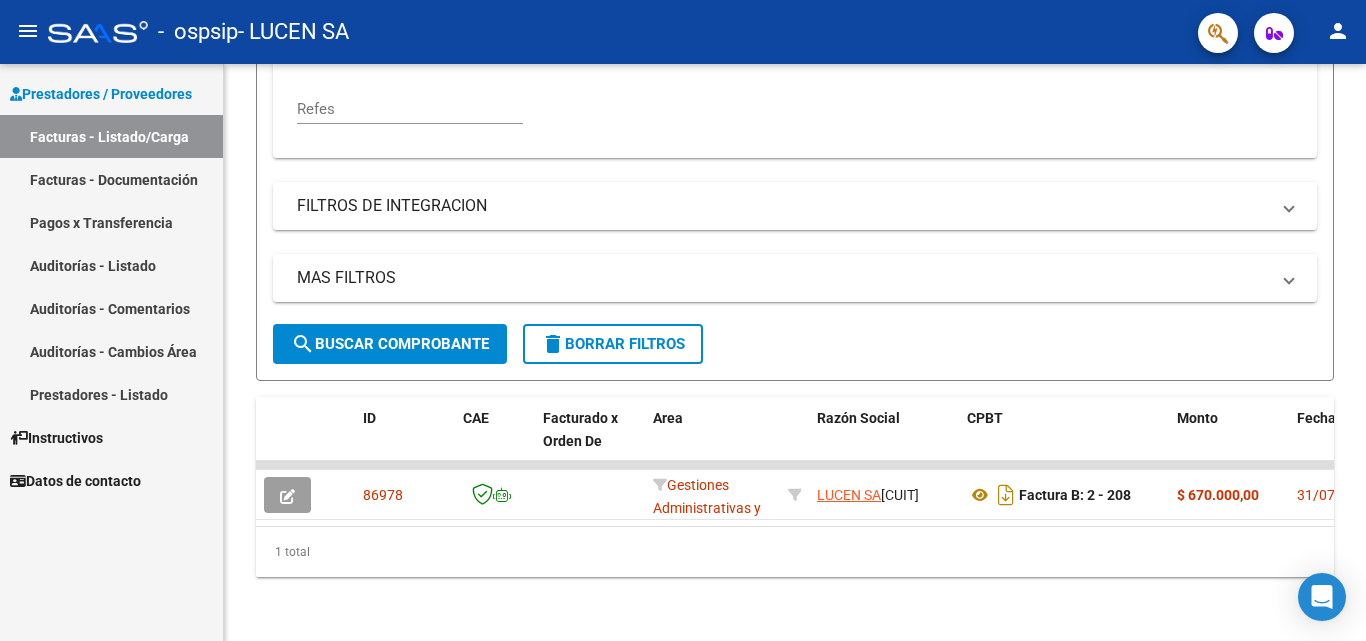 click on "Facturas - Documentación" at bounding box center [111, 179] 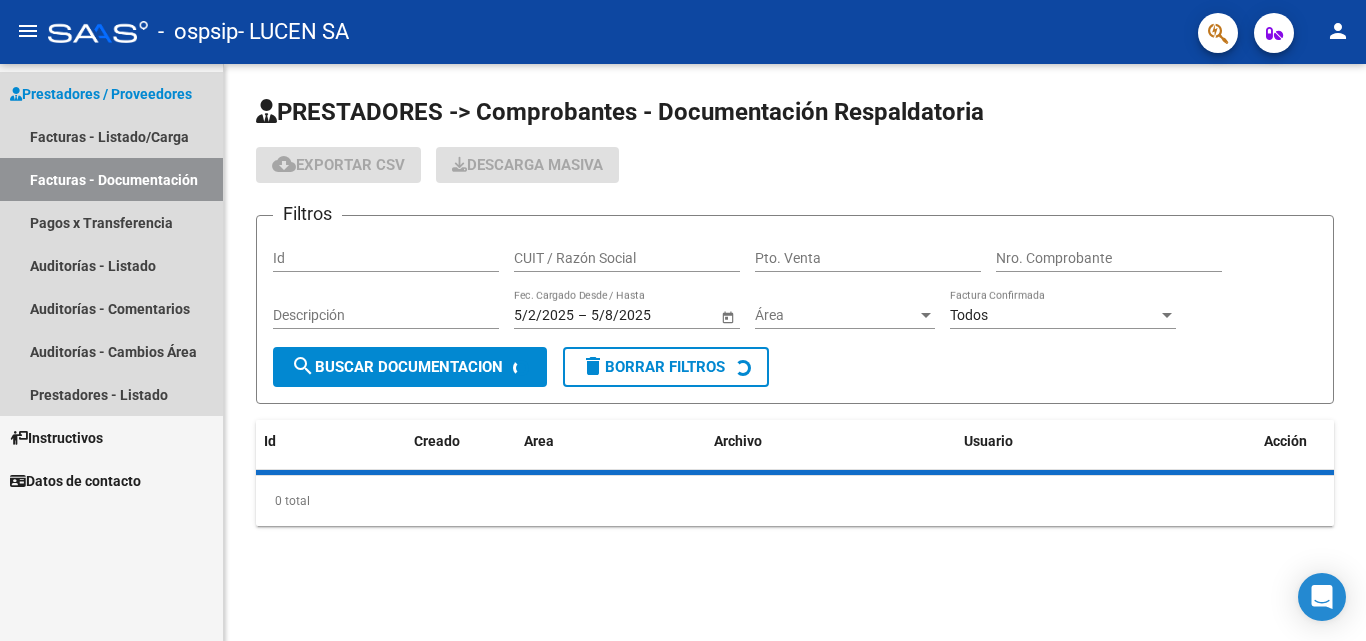 scroll, scrollTop: 0, scrollLeft: 0, axis: both 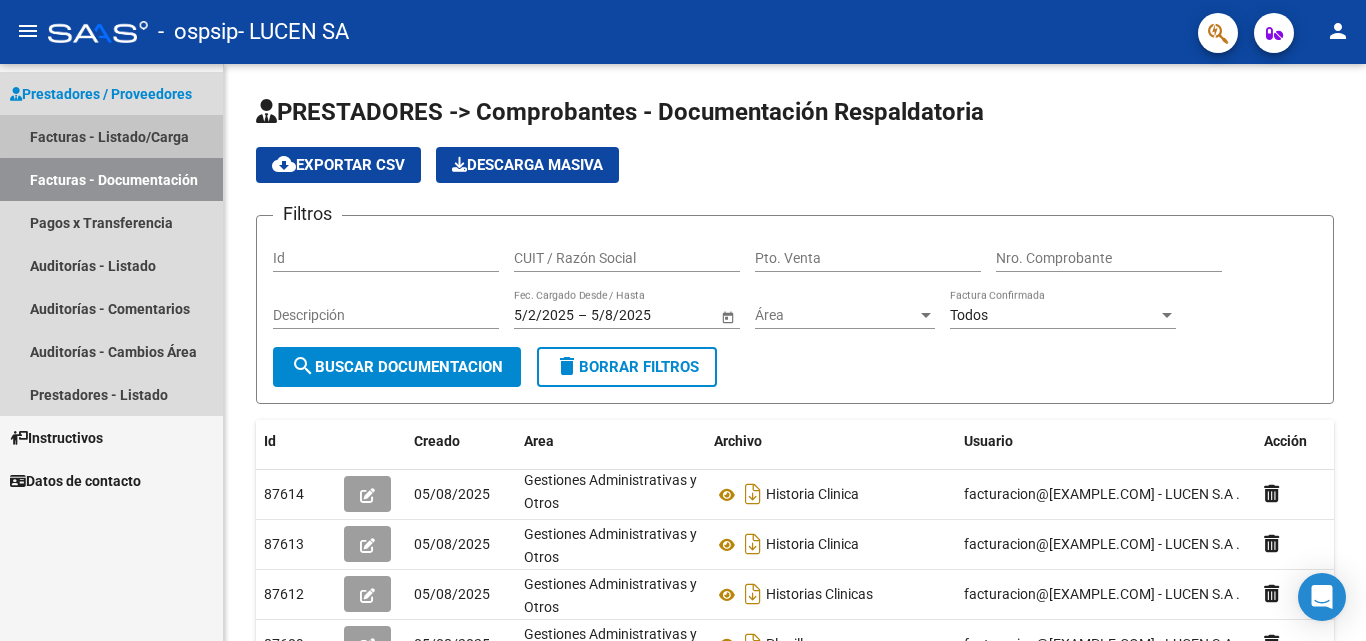 click on "Facturas - Listado/Carga" at bounding box center [111, 136] 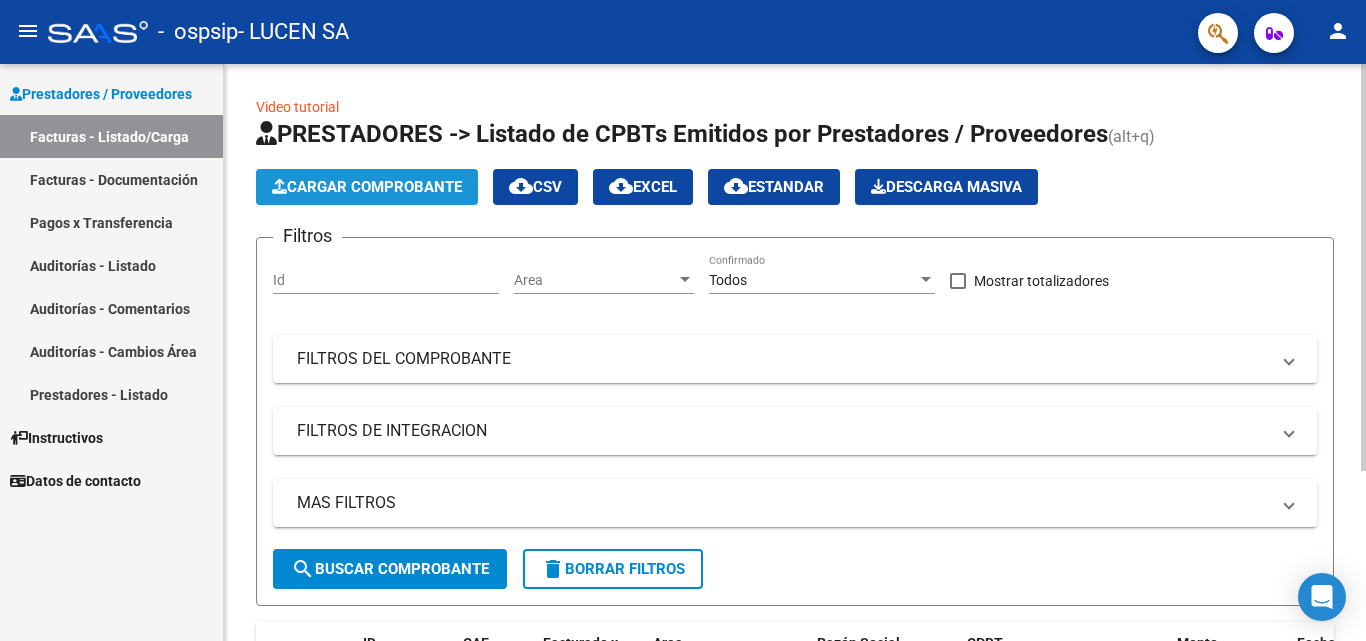 click on "Cargar Comprobante" 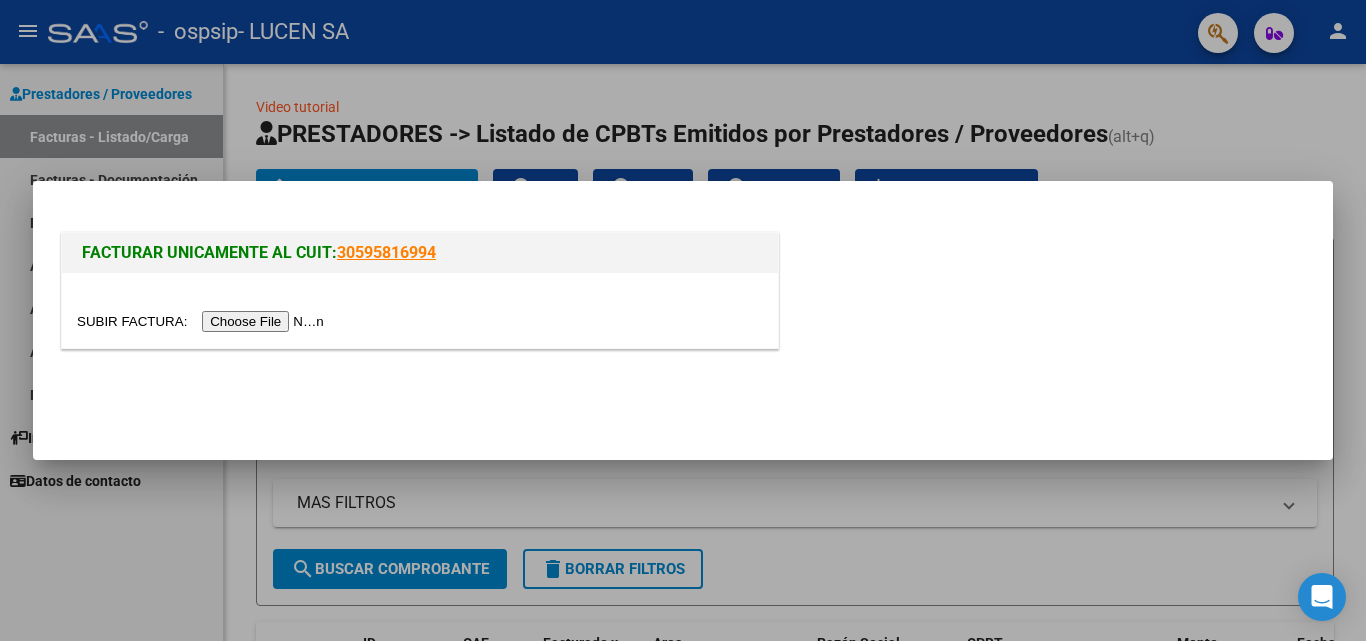 click at bounding box center (683, 320) 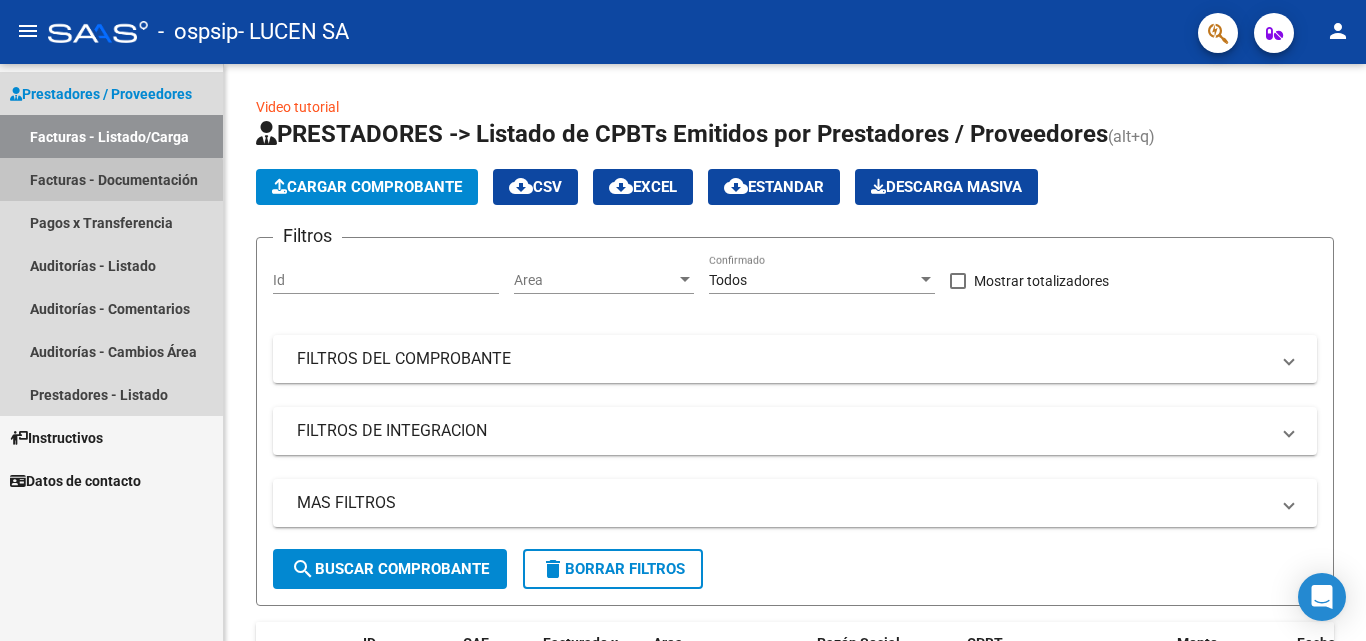 click on "Facturas - Documentación" at bounding box center (111, 179) 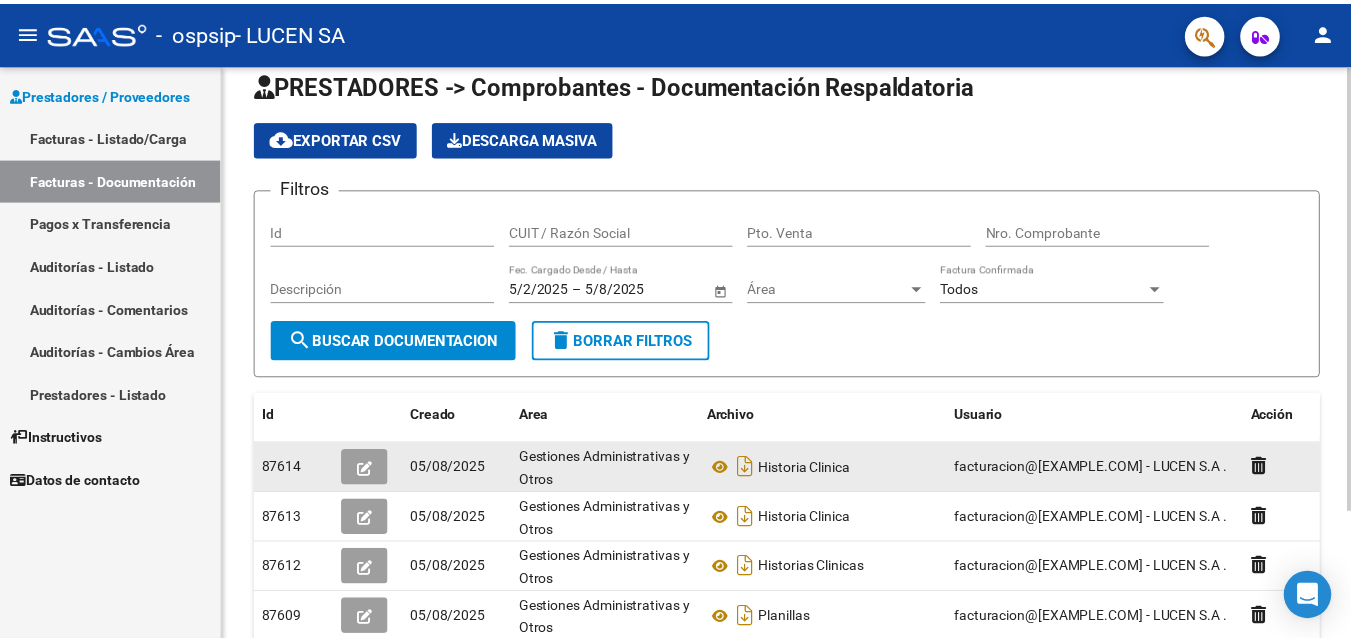 scroll, scrollTop: 0, scrollLeft: 0, axis: both 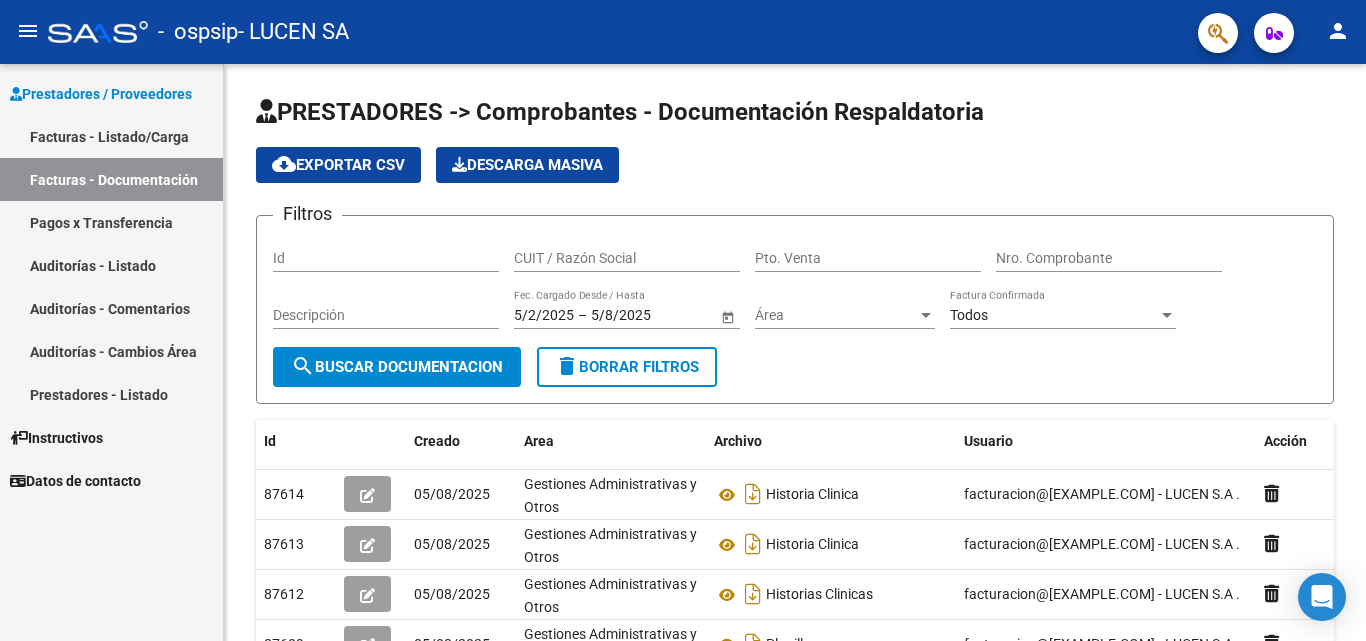 click on "Facturas - Listado/Carga" at bounding box center [111, 136] 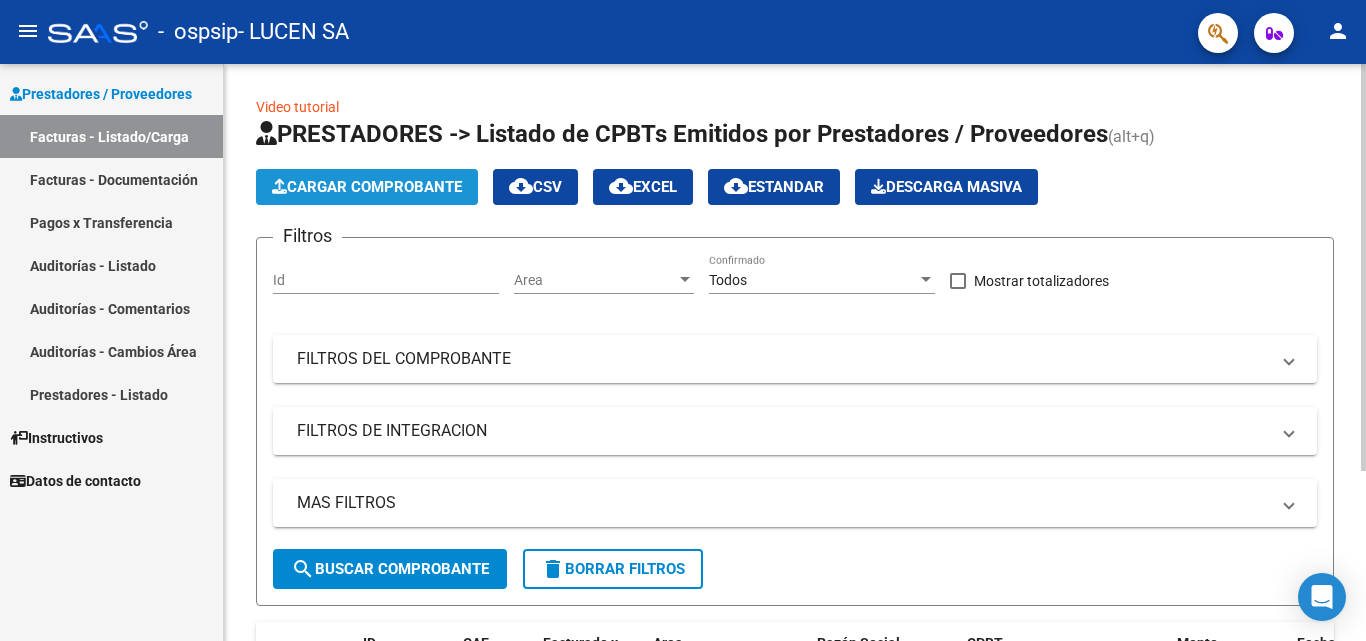 click on "Cargar Comprobante" 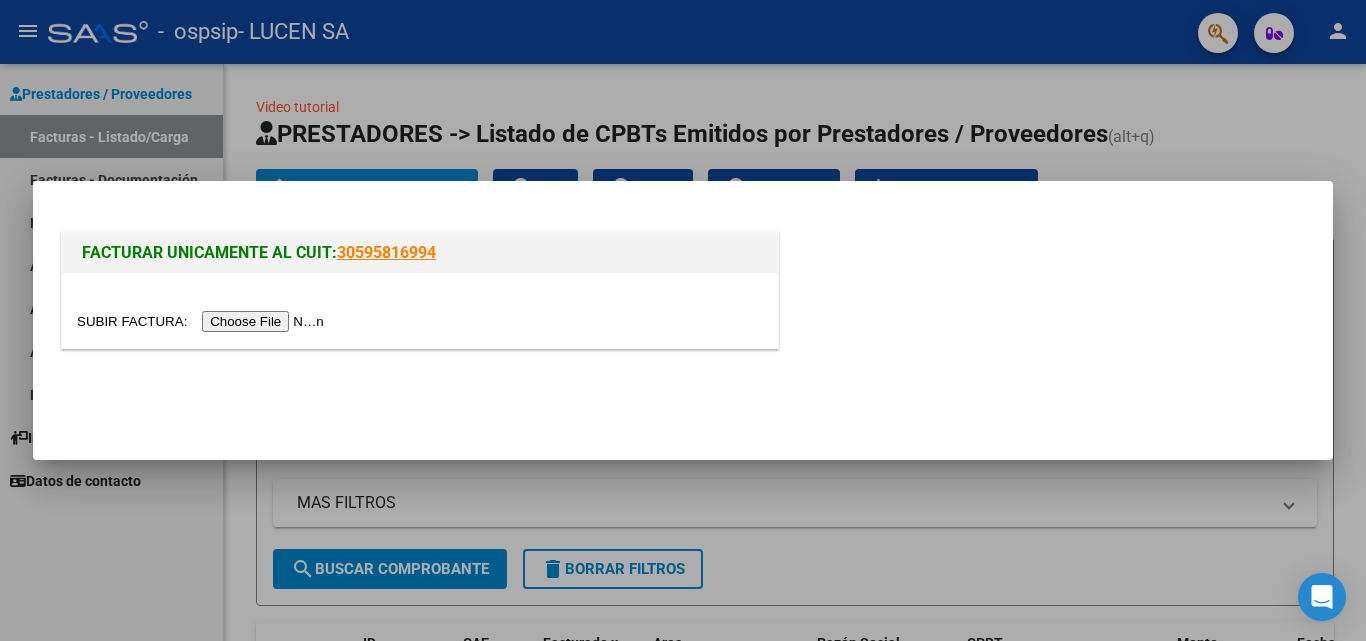 click at bounding box center [683, 320] 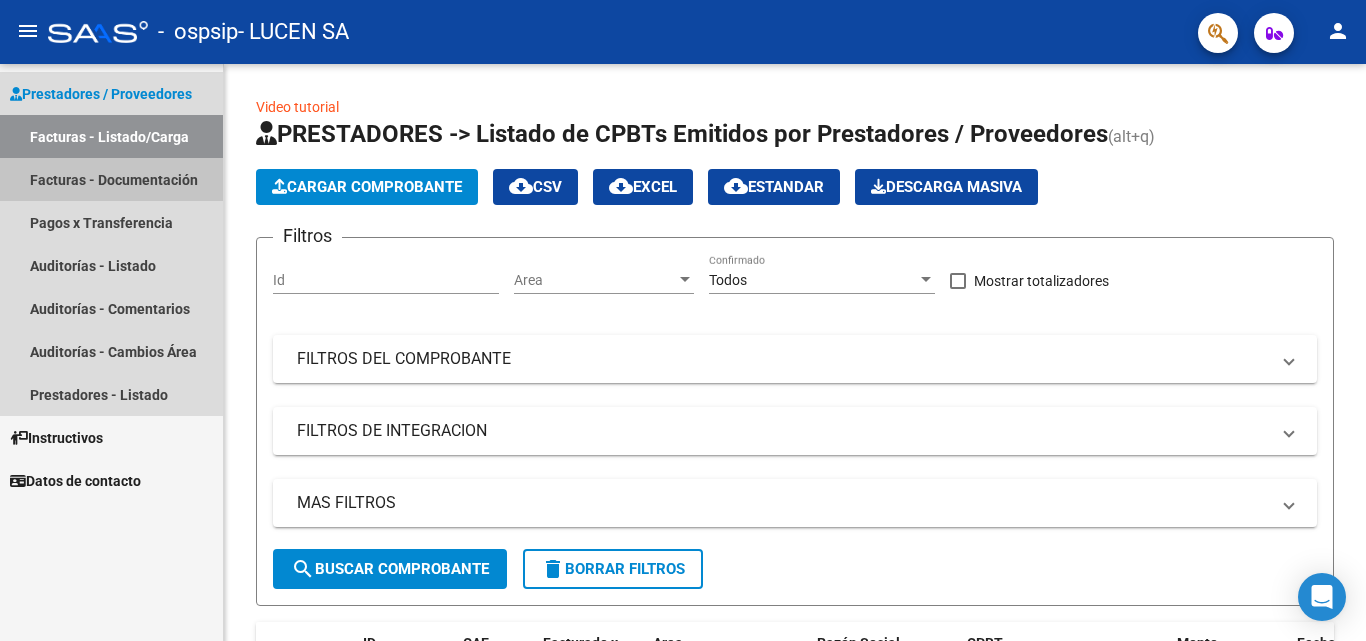 click on "Facturas - Documentación" at bounding box center (111, 179) 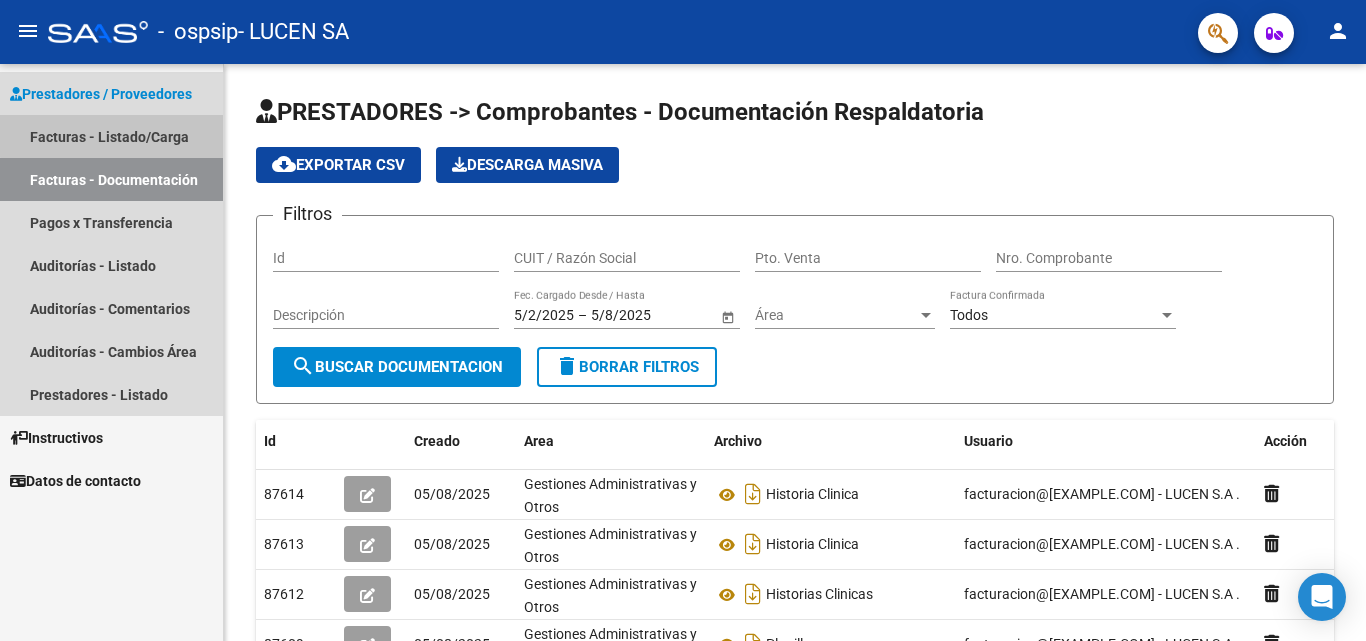 click on "Facturas - Listado/Carga" at bounding box center [111, 136] 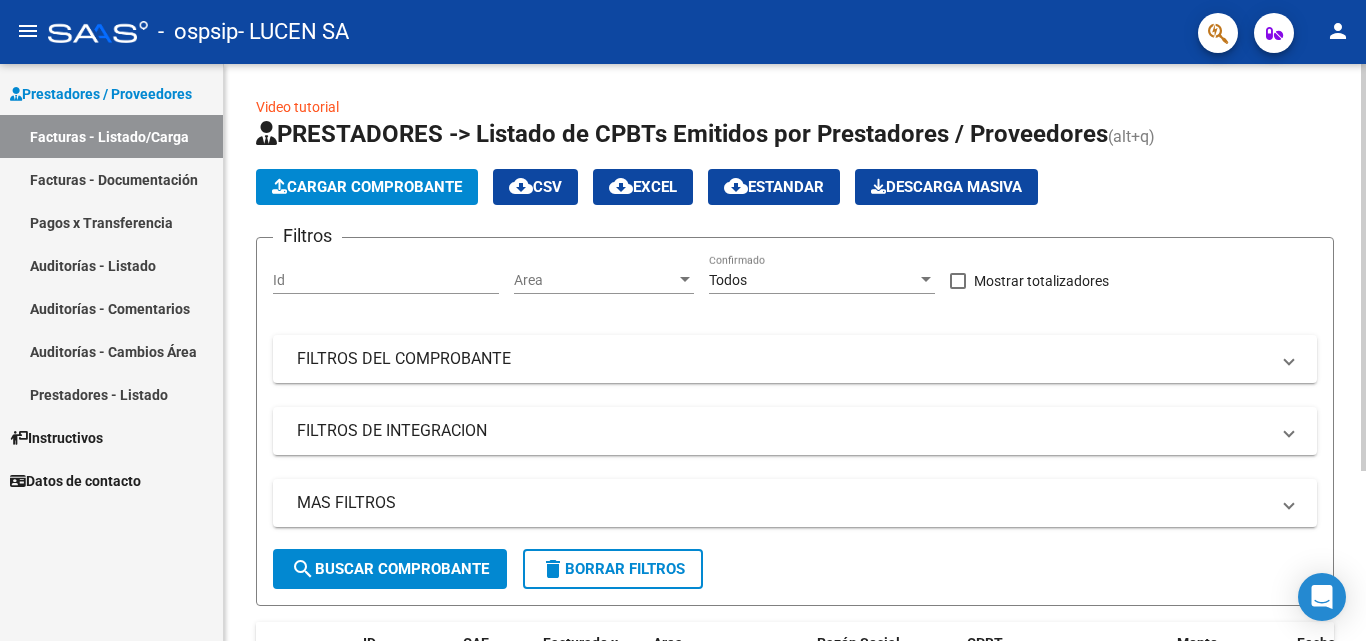 click on "Cargar Comprobante" 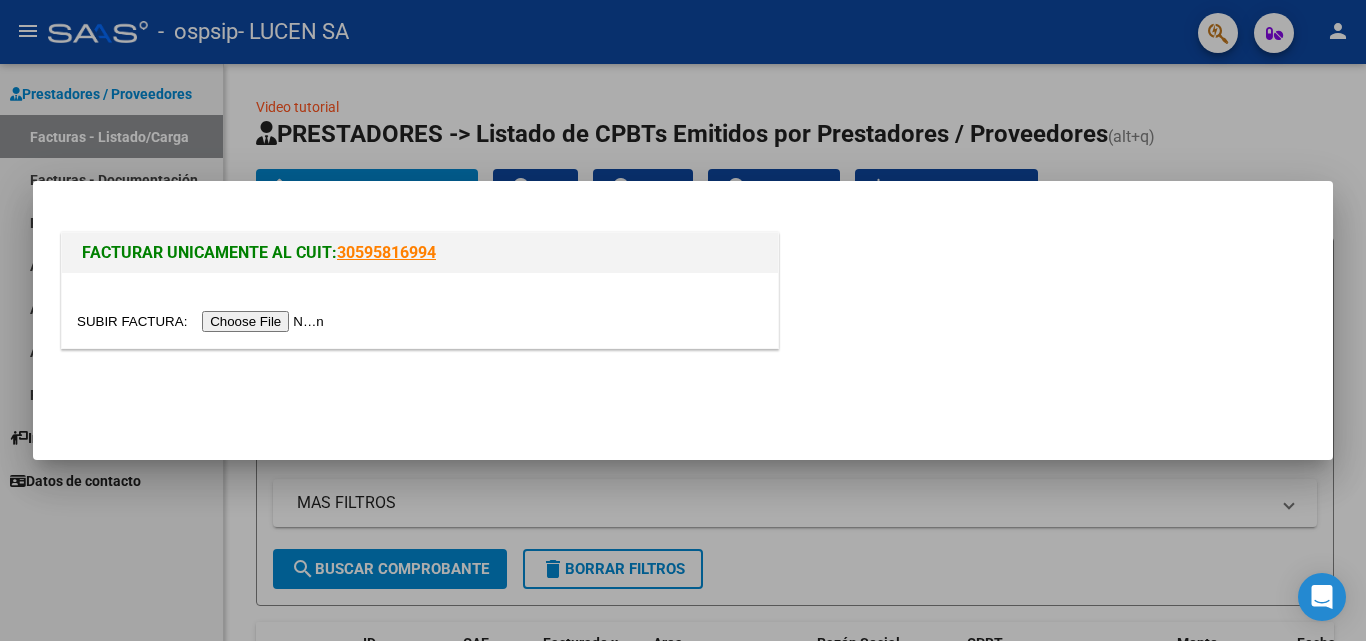 click at bounding box center [683, 320] 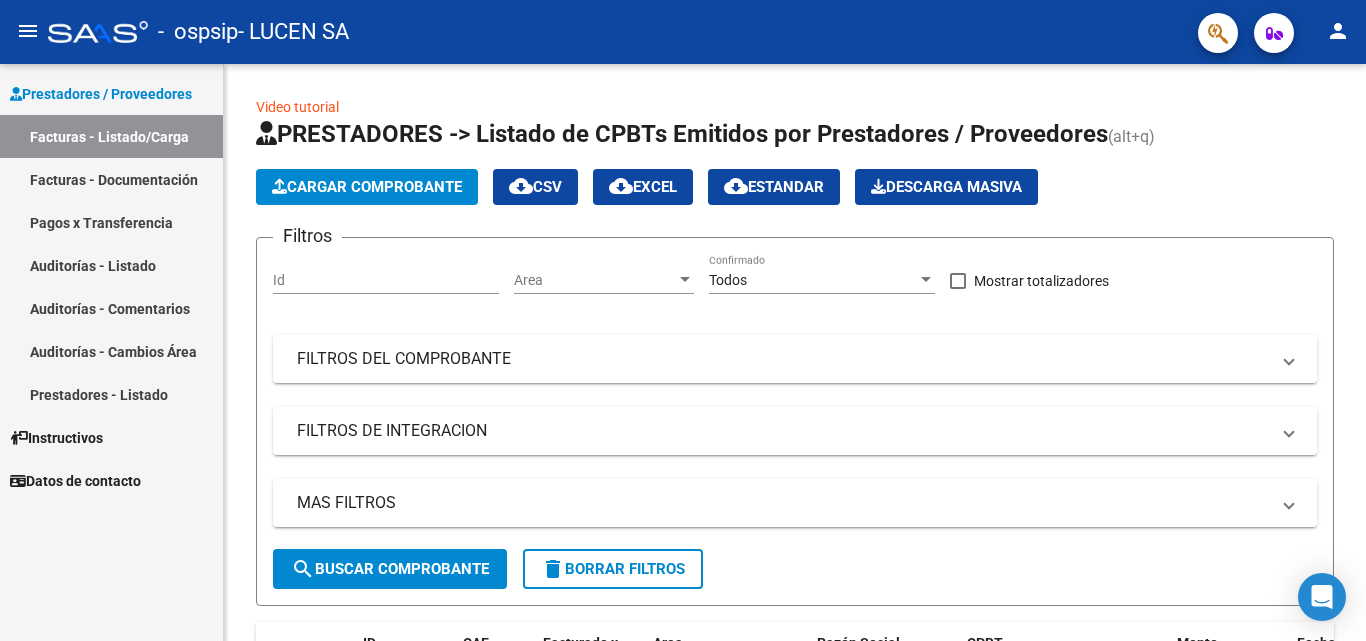 click on "person" 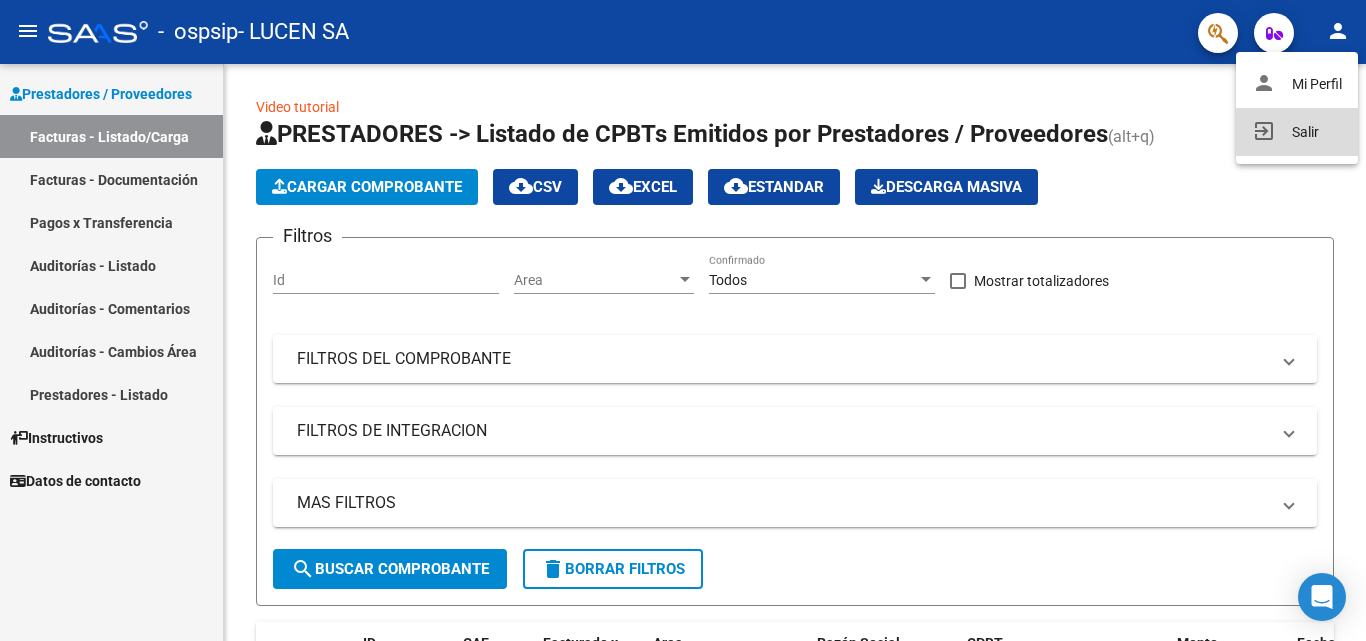 click on "exit_to_app  Salir" at bounding box center (1297, 132) 